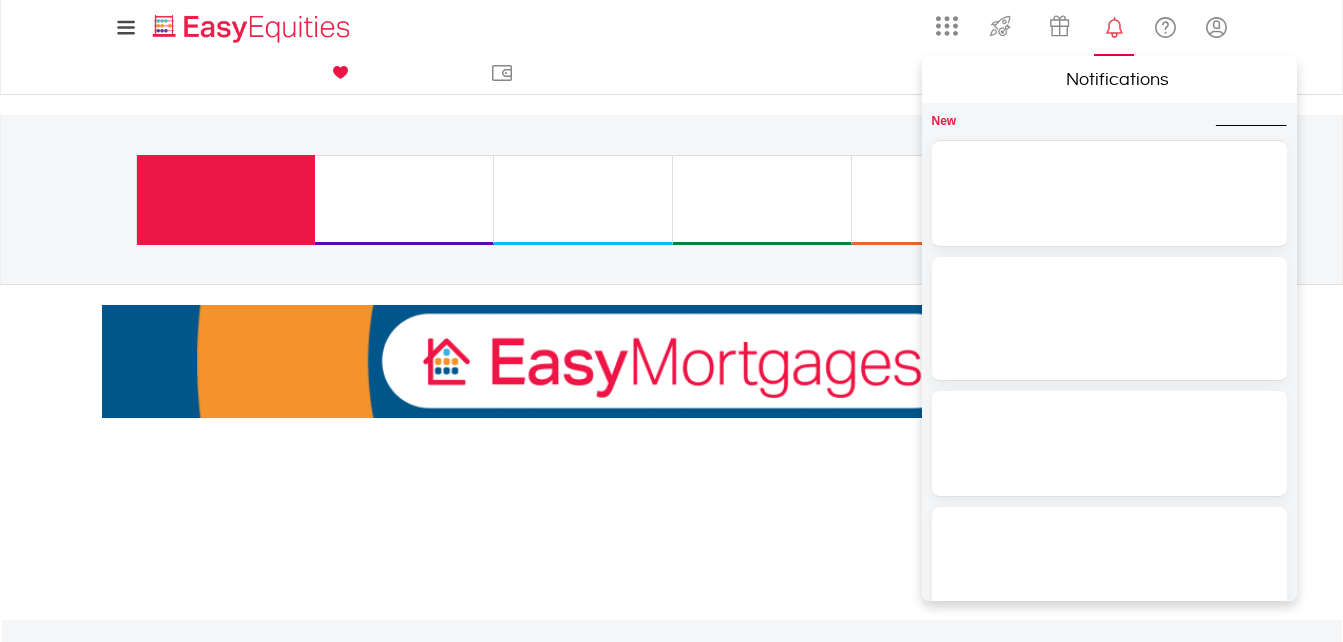 scroll, scrollTop: 0, scrollLeft: 0, axis: both 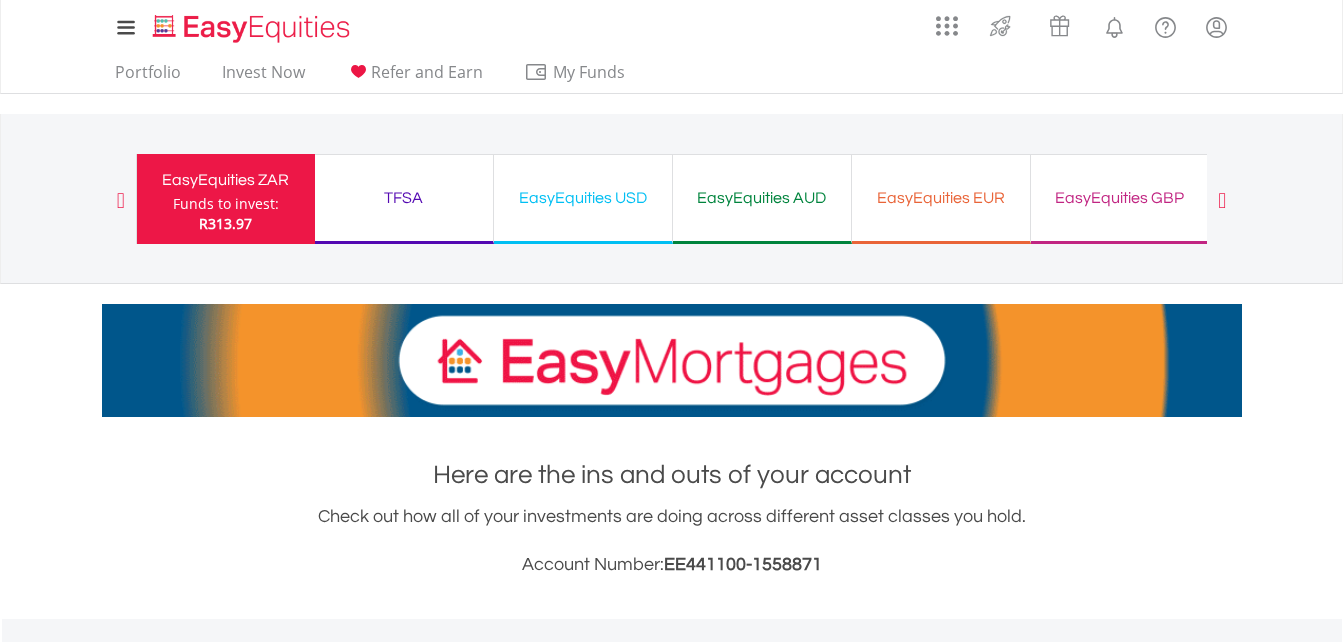 click on "EasyEquities USD" at bounding box center [583, 198] 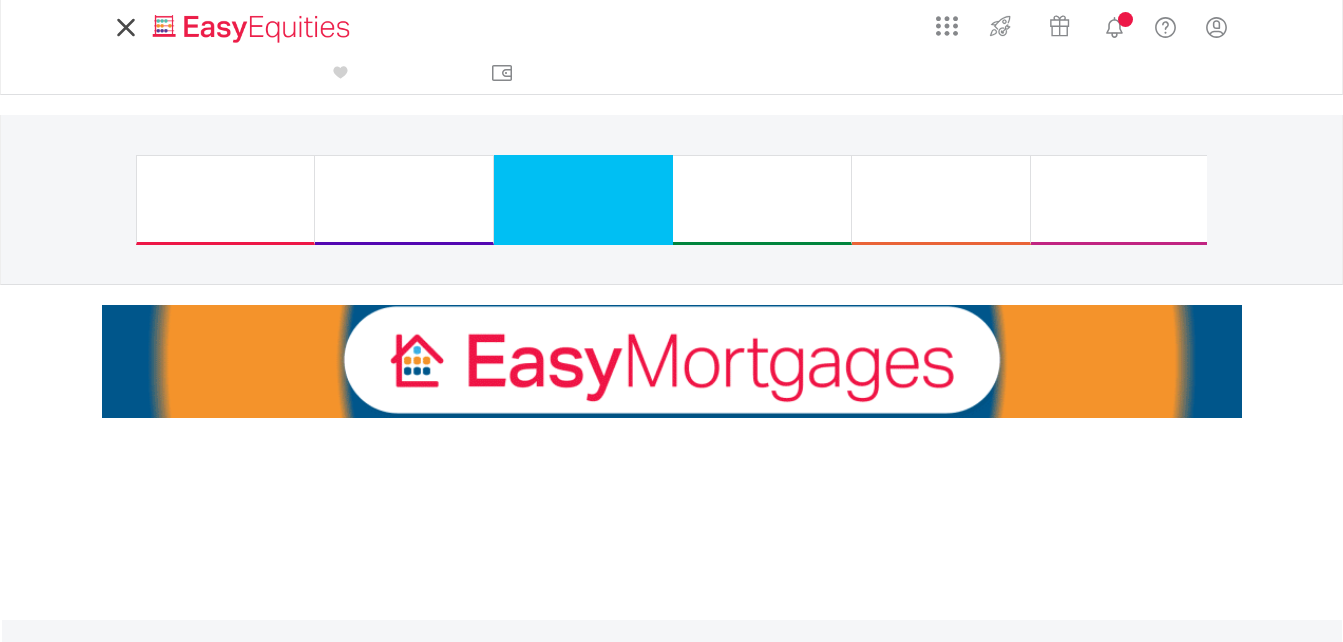scroll, scrollTop: 0, scrollLeft: 0, axis: both 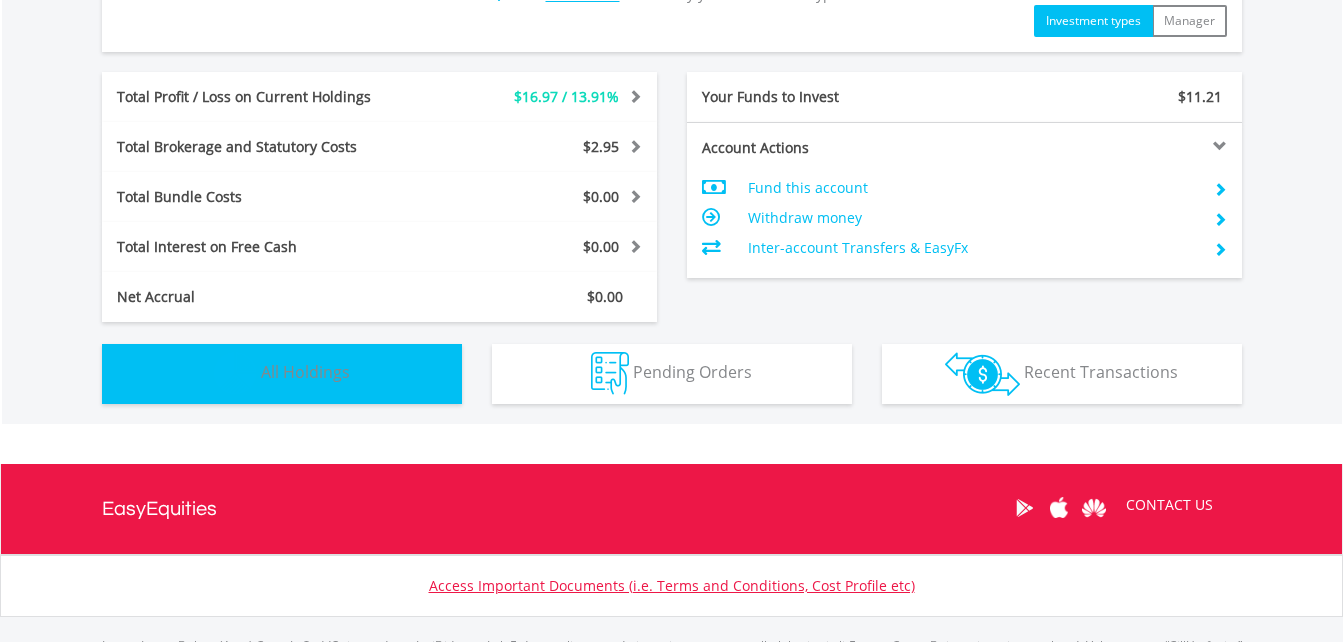 click on "All Holdings" at bounding box center [305, 372] 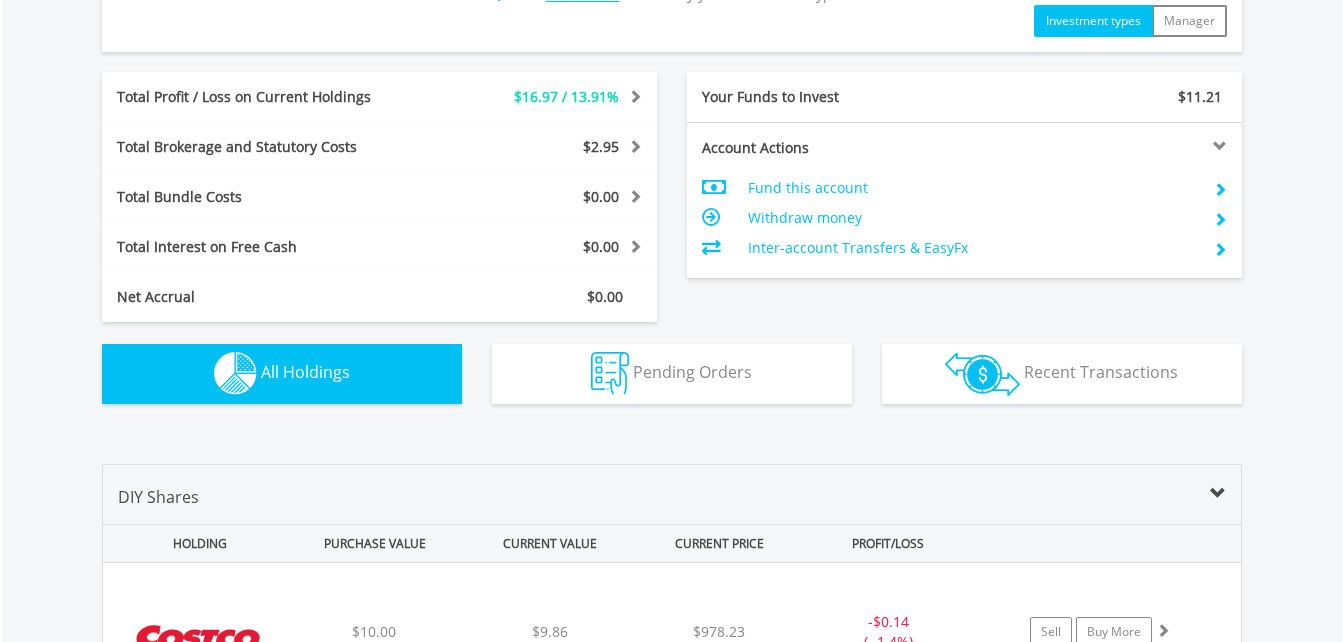 scroll, scrollTop: 1443, scrollLeft: 0, axis: vertical 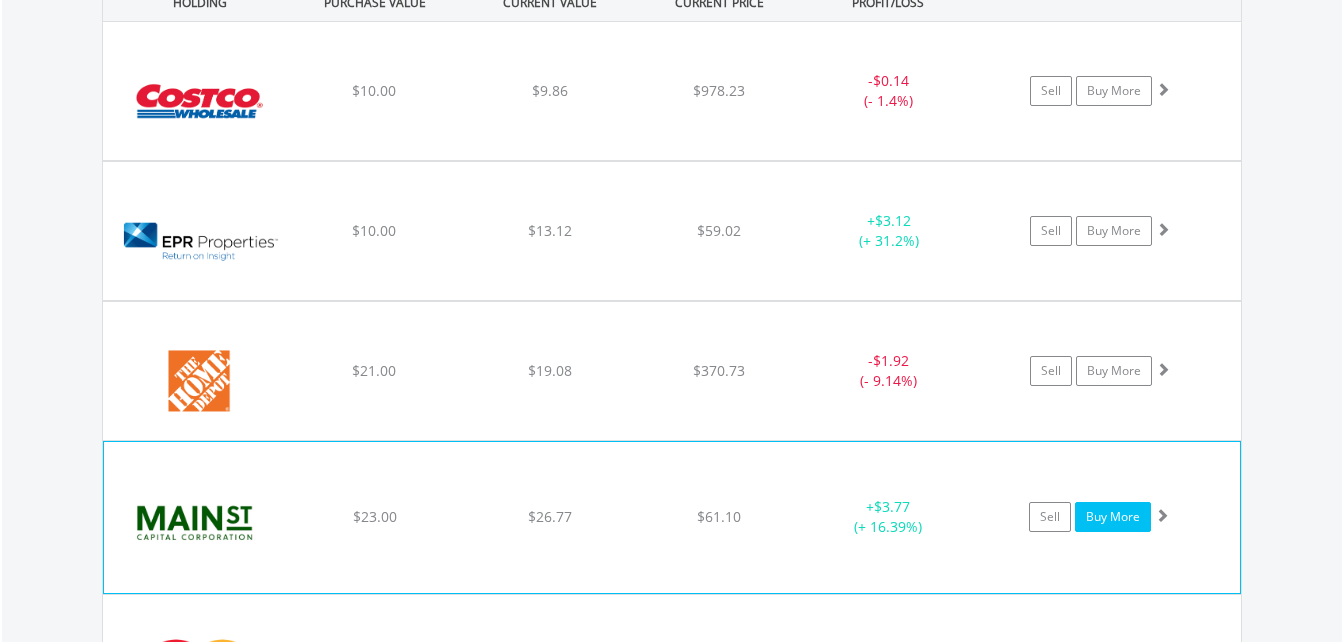 click on "Buy More" at bounding box center [1113, 517] 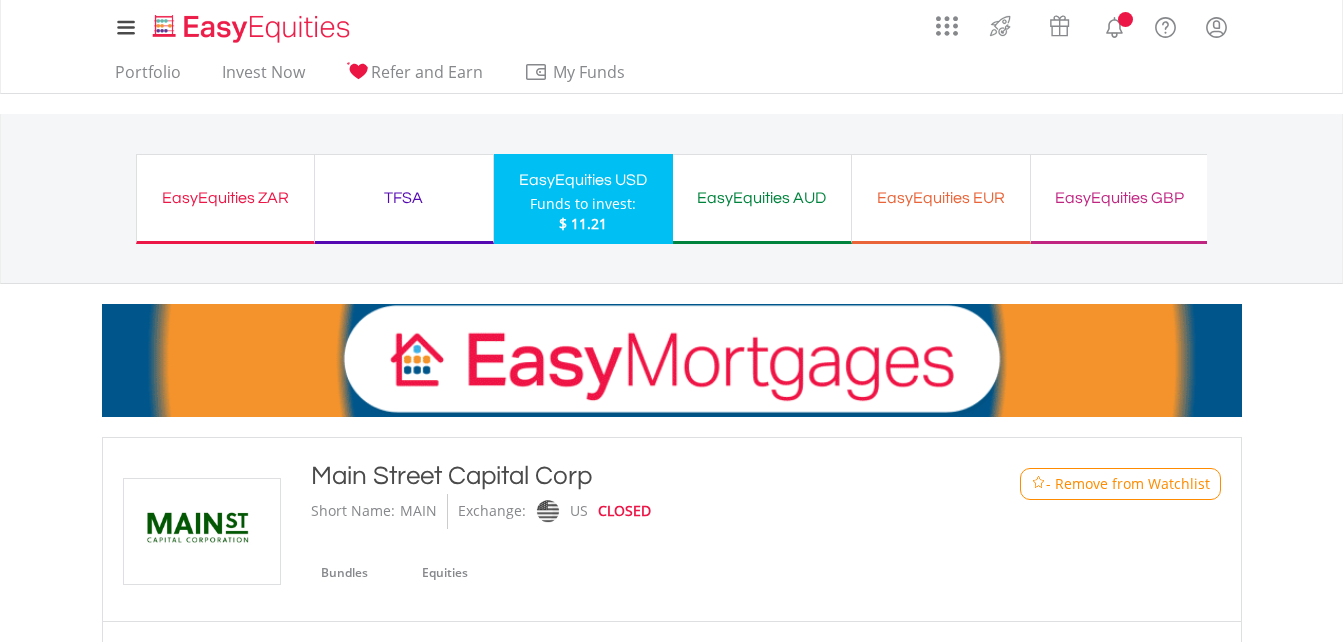 scroll, scrollTop: 0, scrollLeft: 0, axis: both 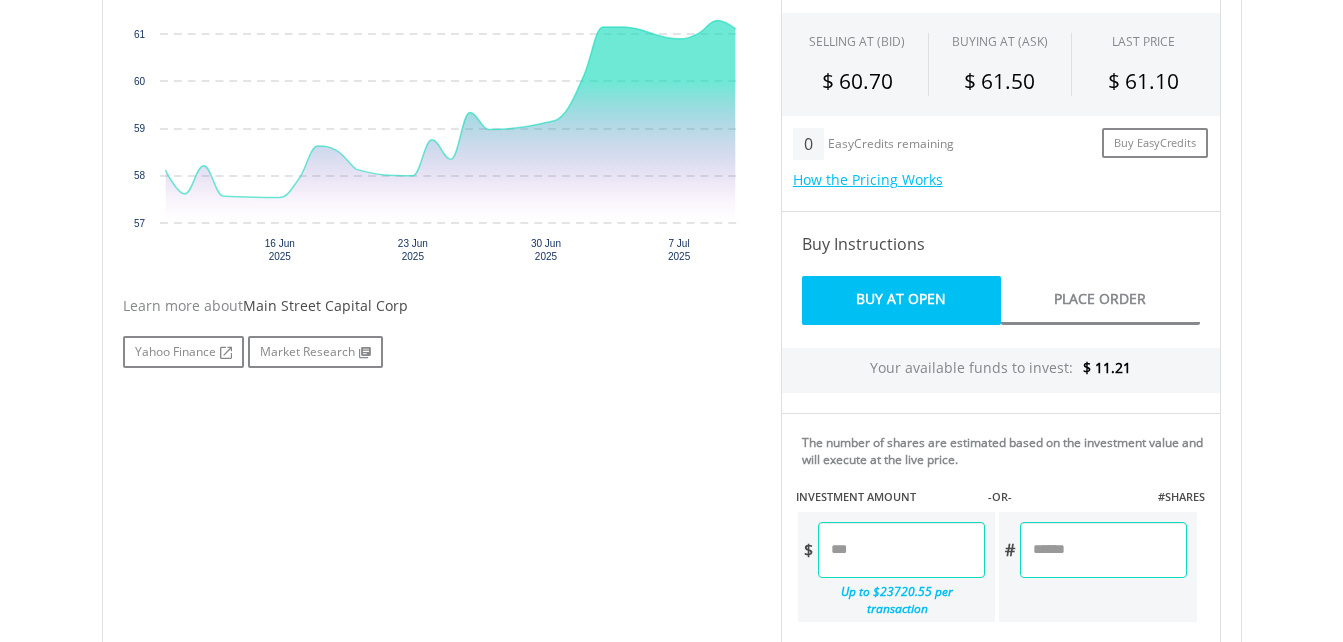 click at bounding box center (901, 550) 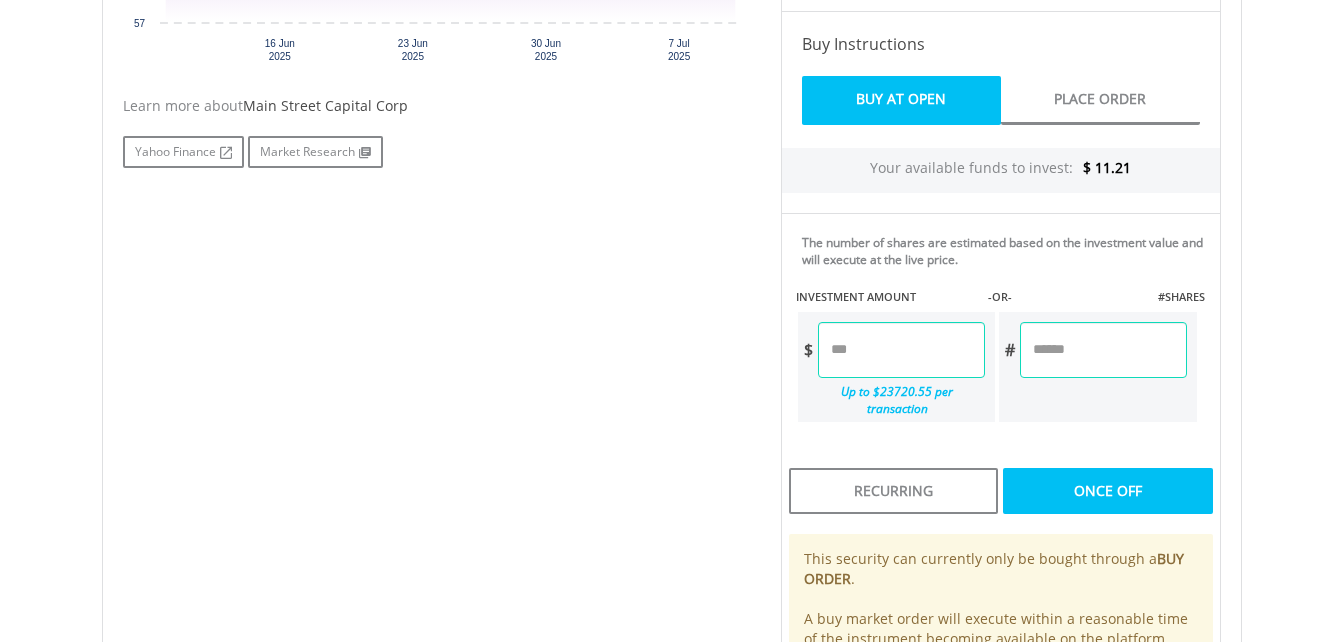 scroll, scrollTop: 1014, scrollLeft: 0, axis: vertical 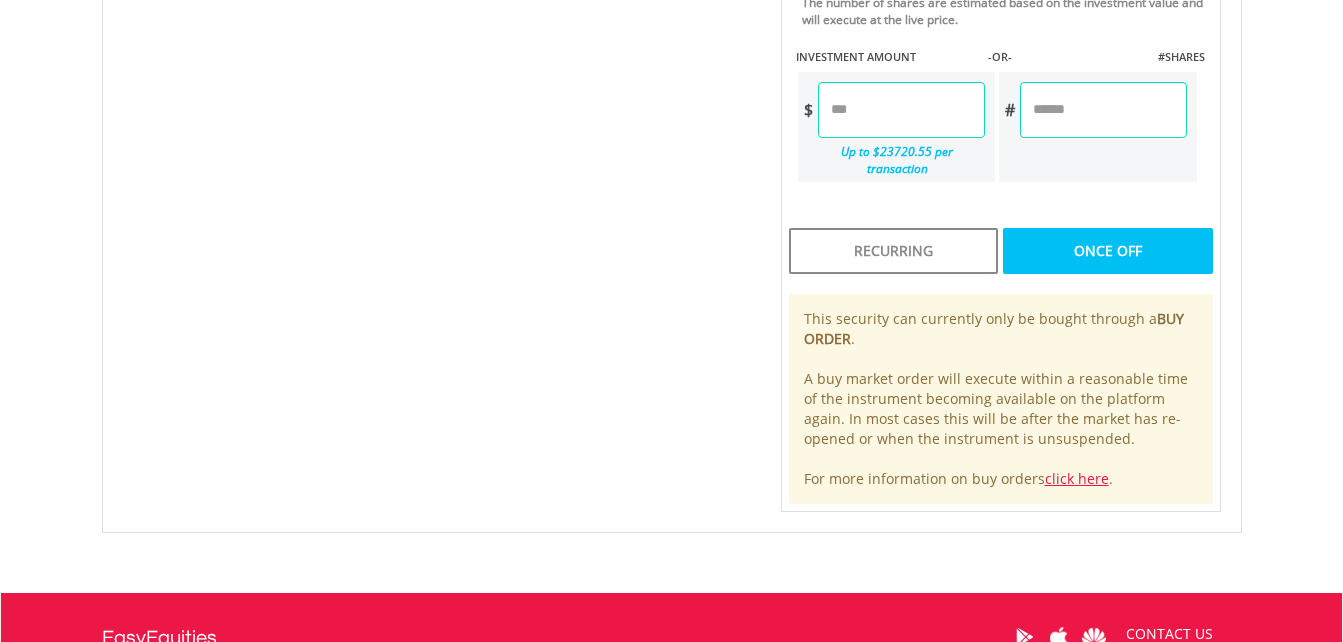 type on "**" 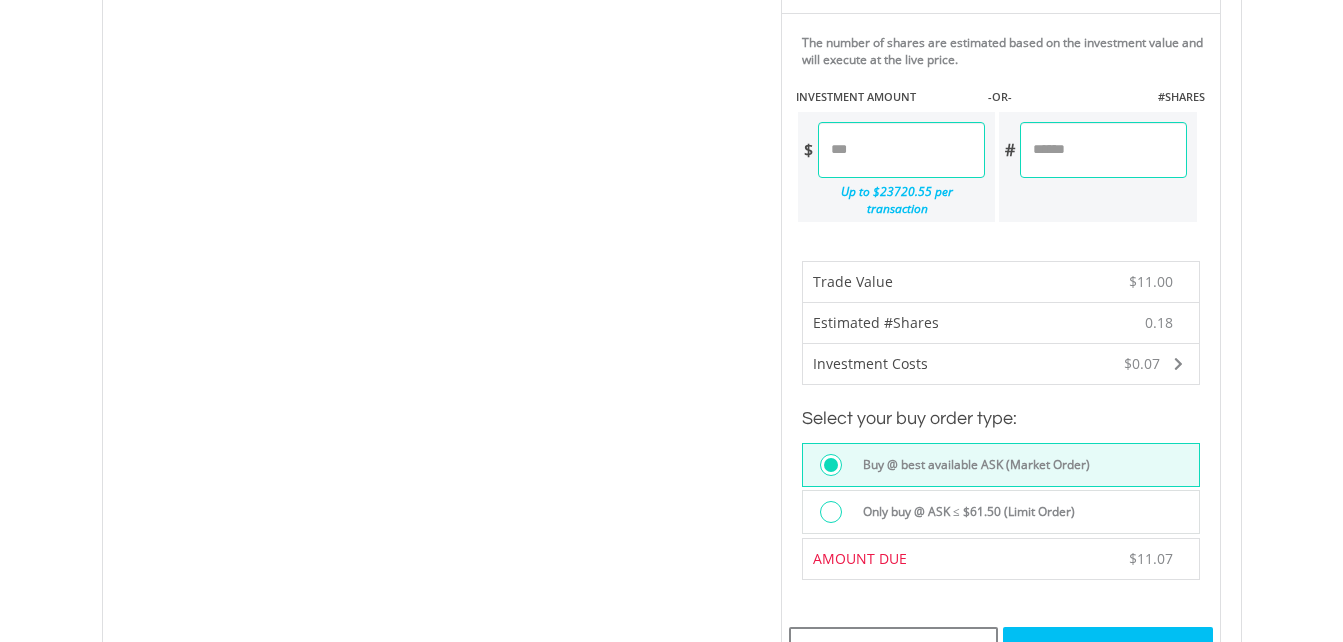 scroll, scrollTop: 1014, scrollLeft: 0, axis: vertical 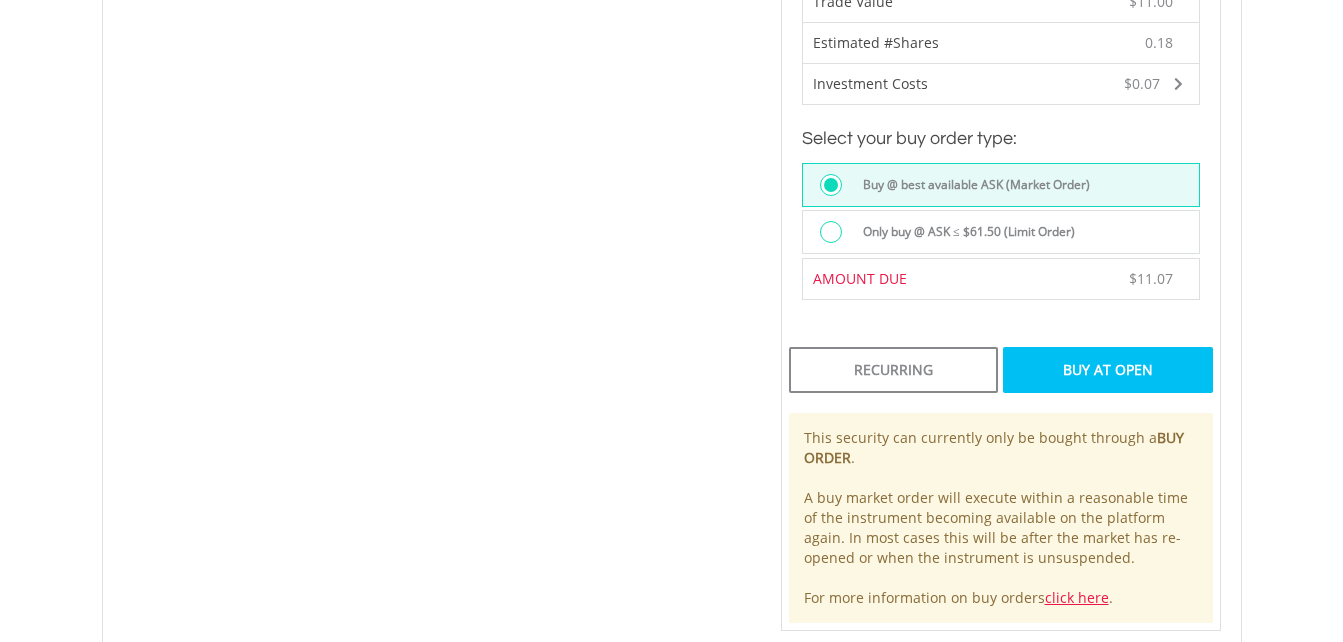 click on "Buy At Open" at bounding box center (1107, 370) 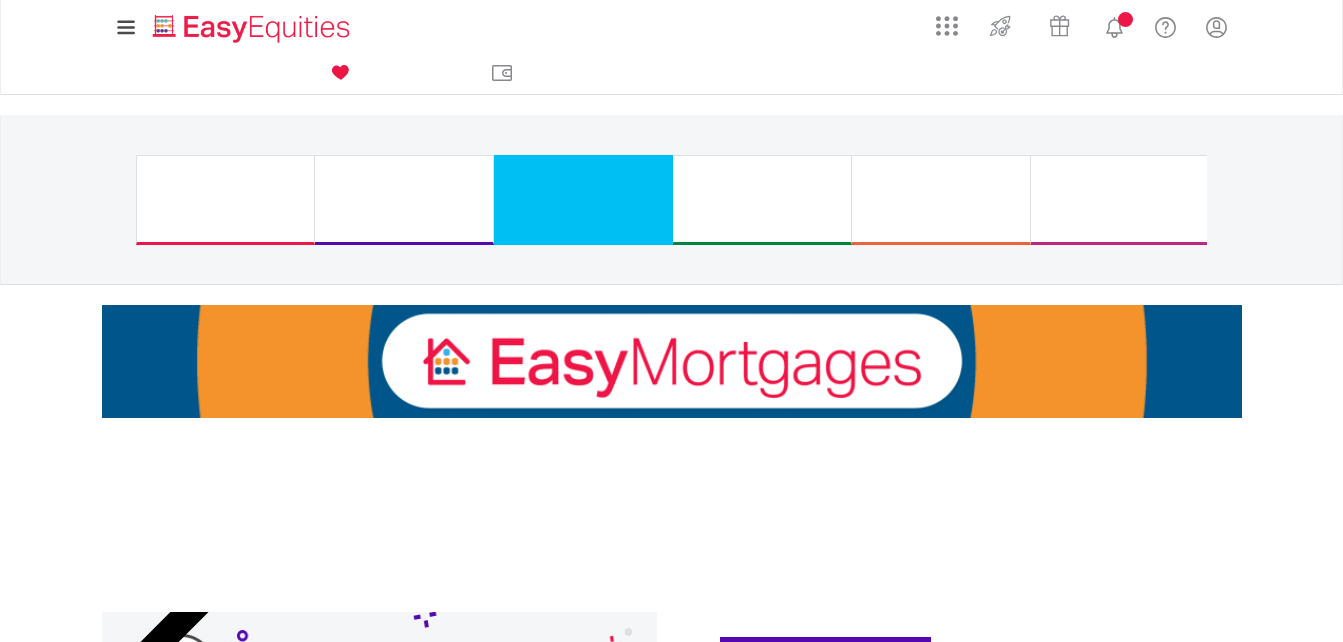 scroll, scrollTop: 0, scrollLeft: 0, axis: both 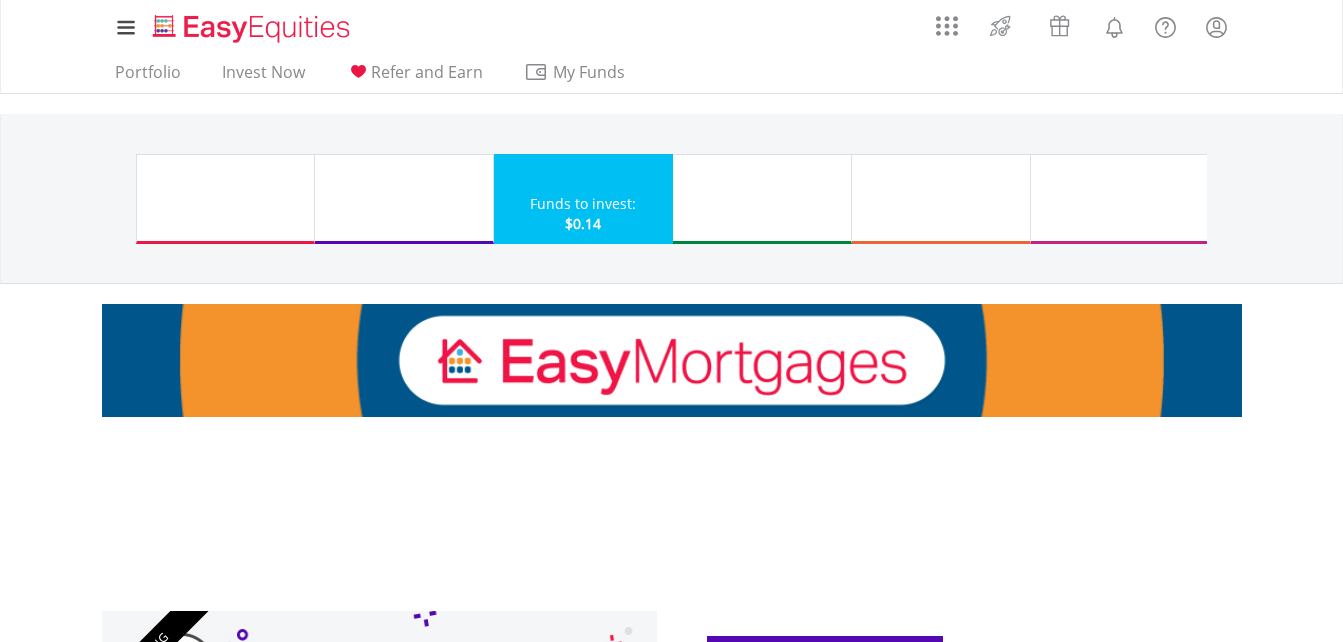 click on "EasyEquities AUD" at bounding box center (762, 198) 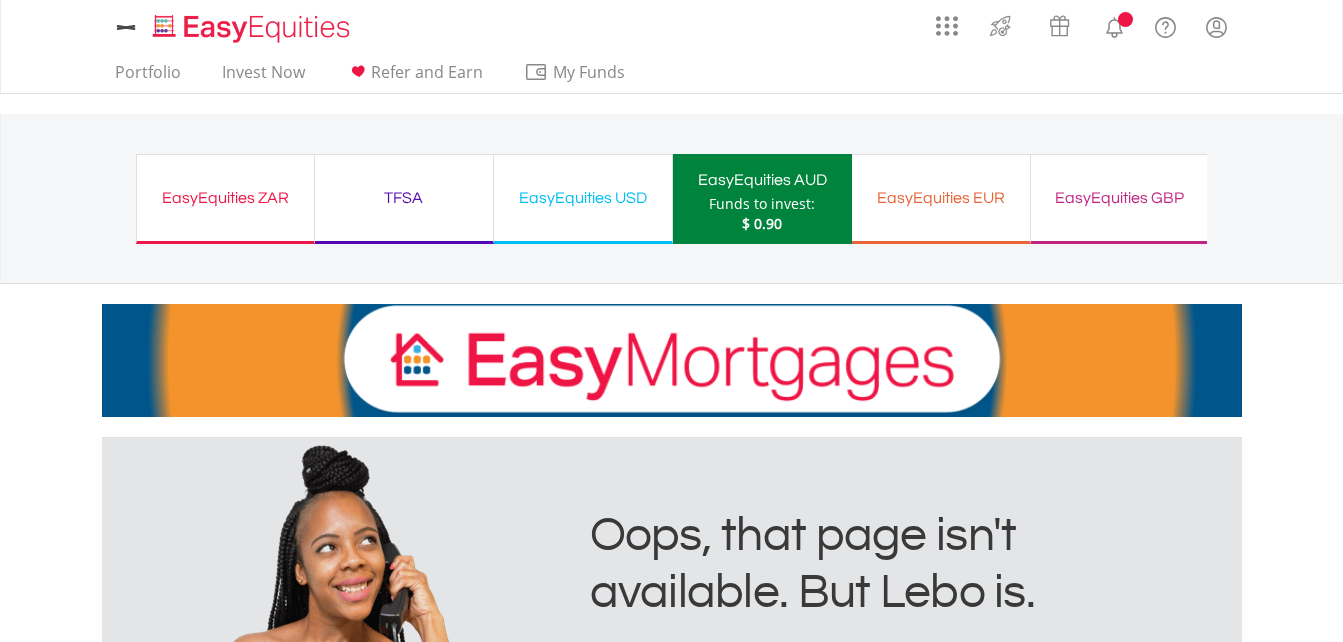 scroll, scrollTop: 0, scrollLeft: 0, axis: both 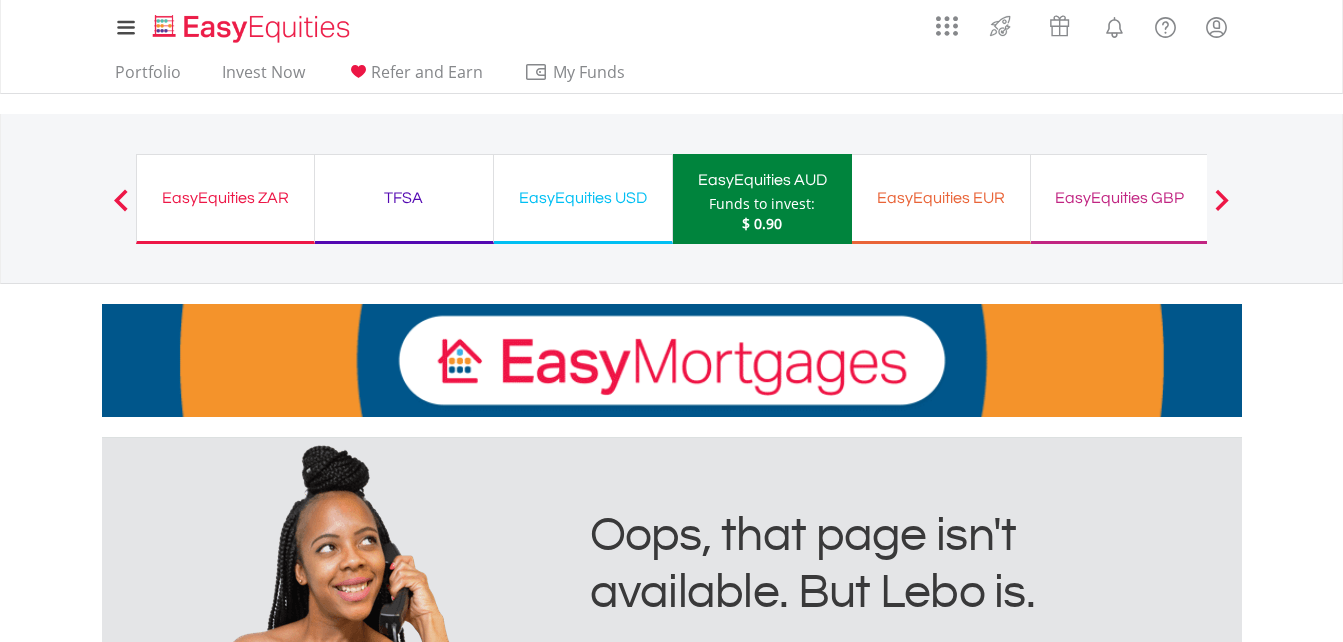 click on "TFSA" at bounding box center [404, 198] 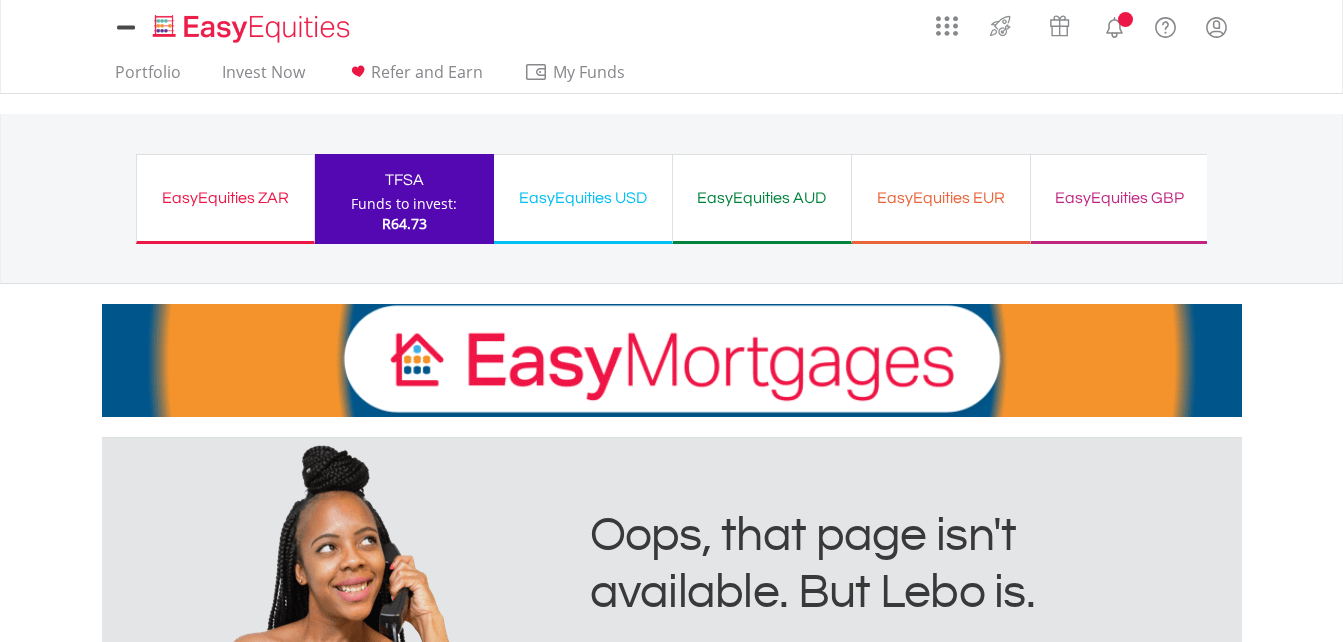 scroll, scrollTop: 0, scrollLeft: 0, axis: both 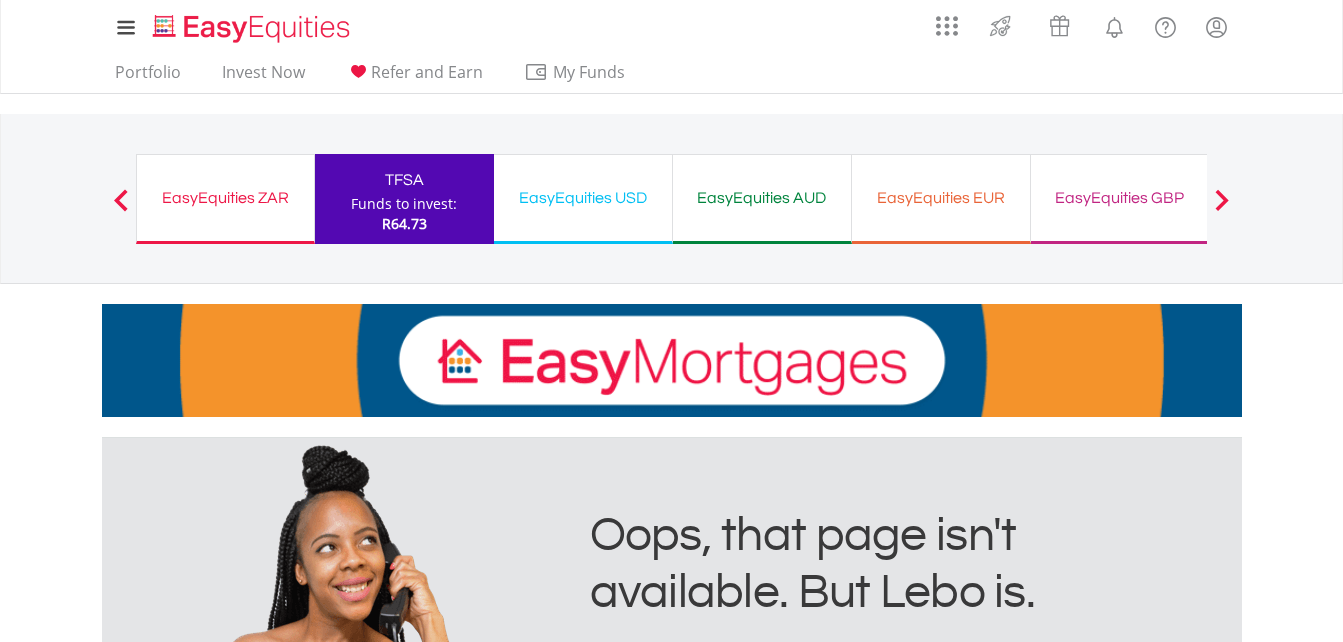 click on "EasyEquities GBP" at bounding box center (1120, 198) 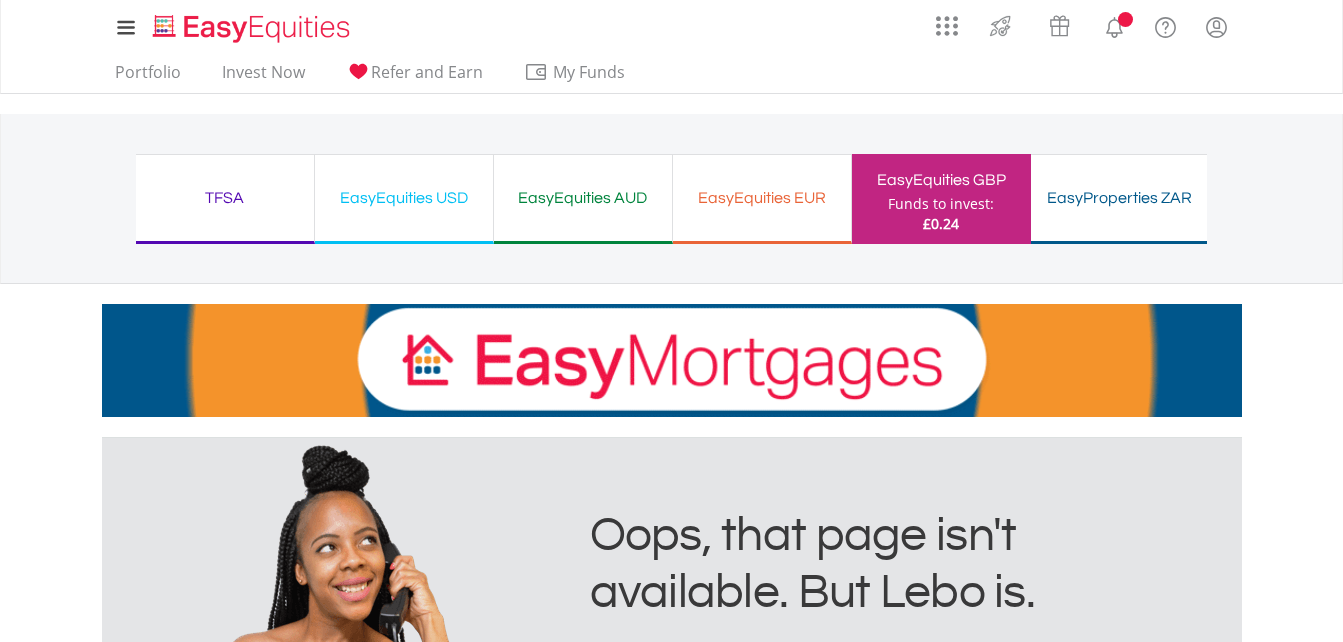 scroll, scrollTop: 0, scrollLeft: 0, axis: both 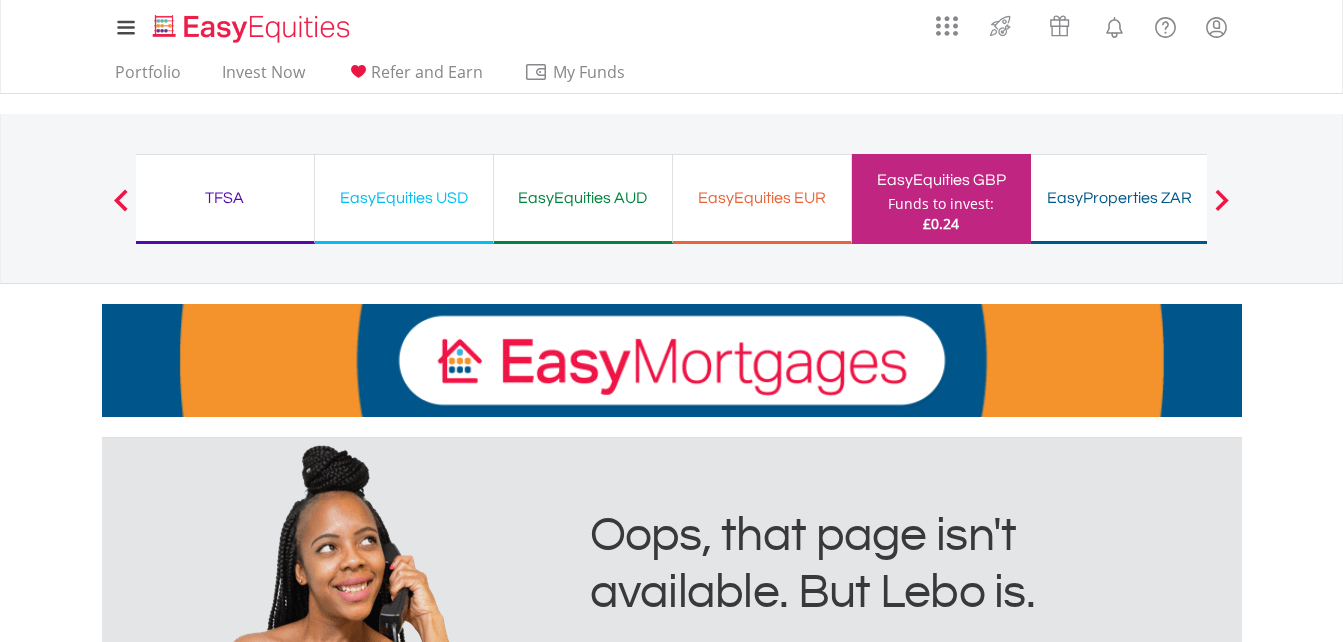 click on "TFSA" at bounding box center [225, 198] 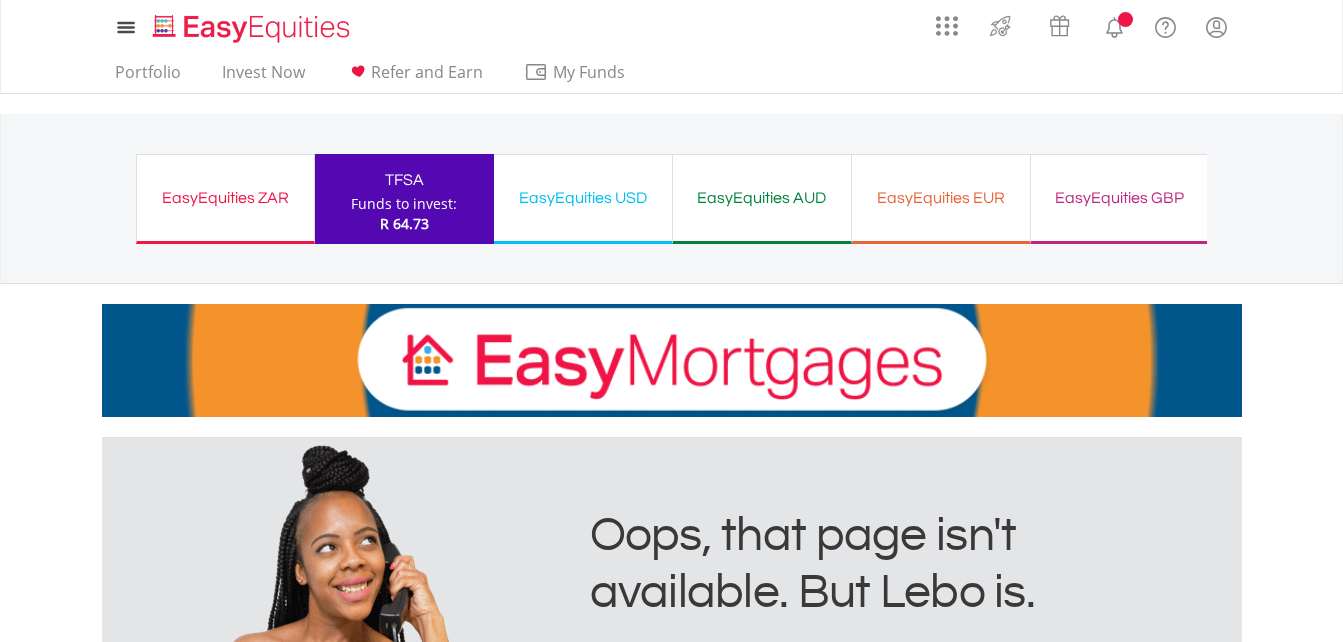 scroll, scrollTop: 0, scrollLeft: 0, axis: both 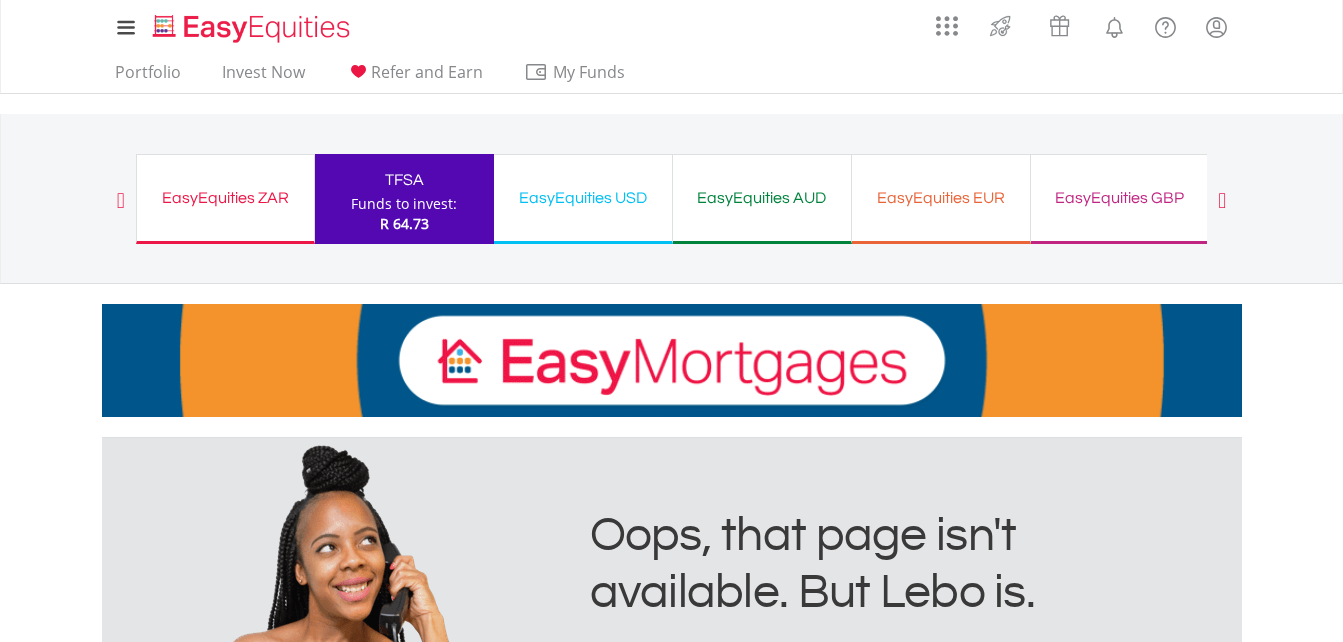 click at bounding box center [121, 199] 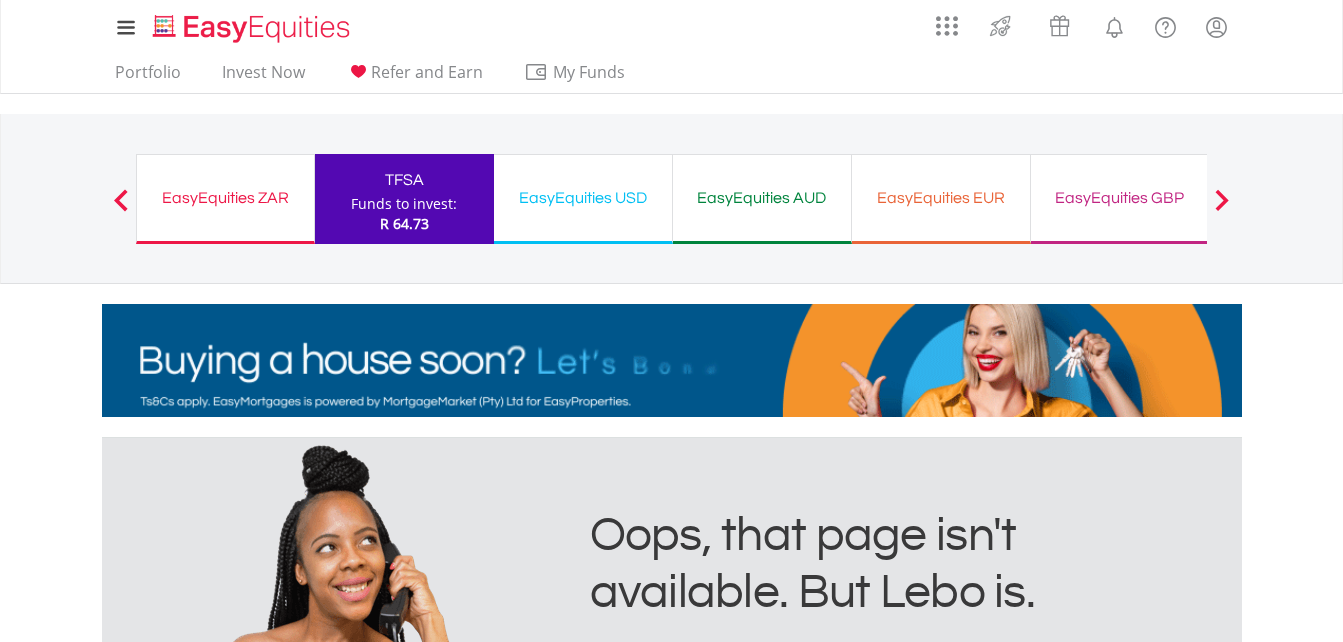 click on "Previous" at bounding box center (121, 209) 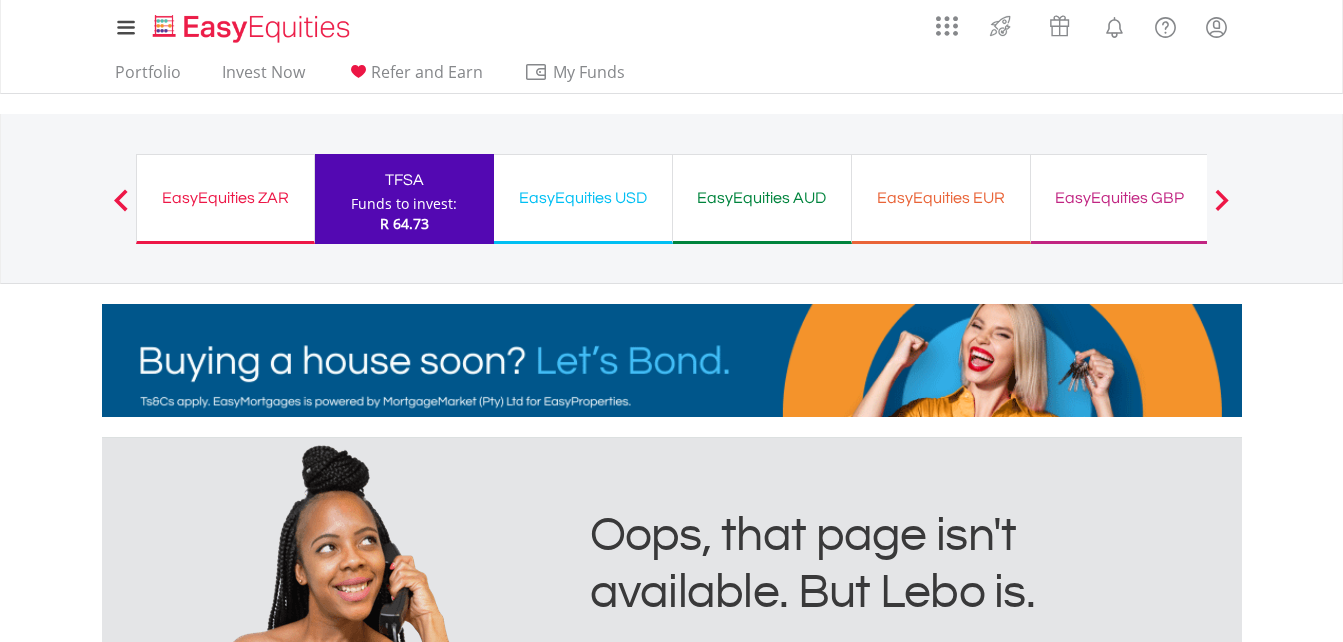 click on "Previous" at bounding box center [121, 209] 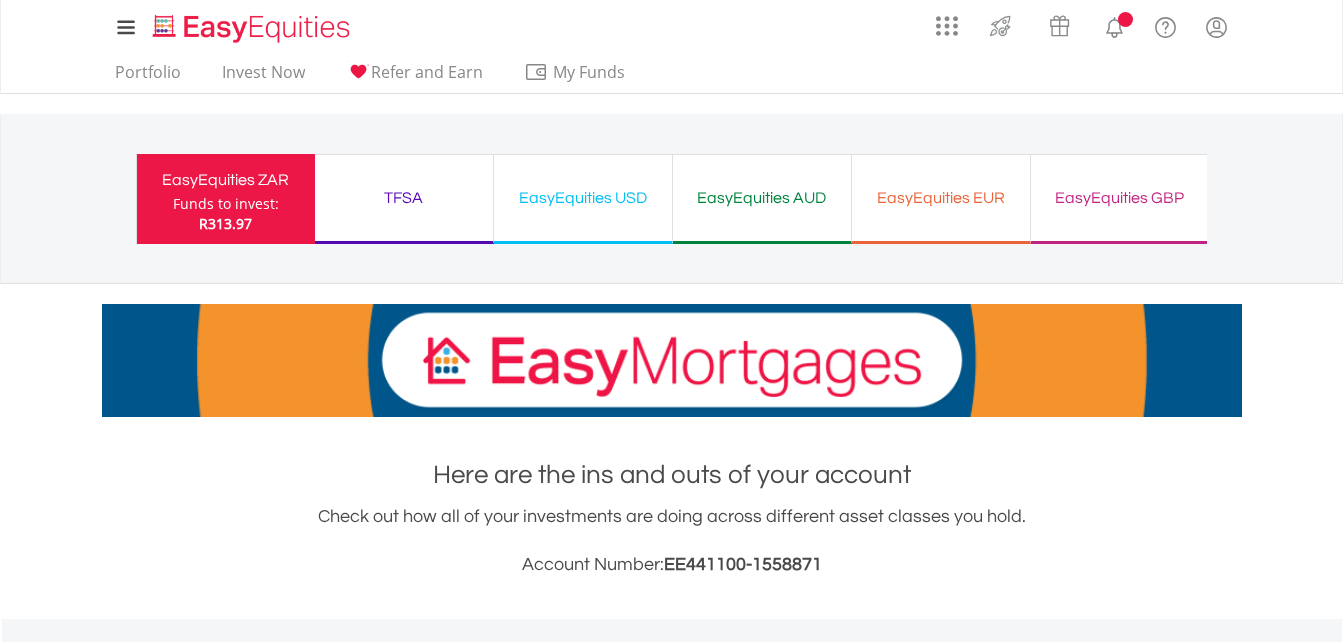scroll, scrollTop: 0, scrollLeft: 0, axis: both 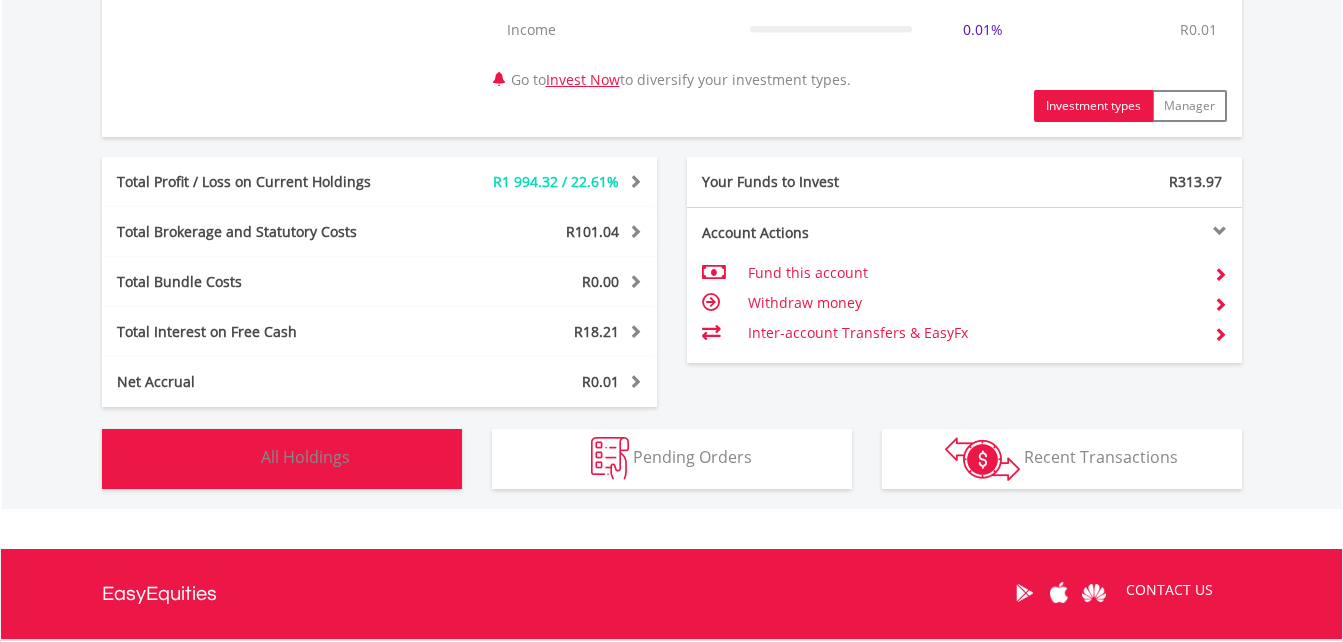 click on "All Holdings" at bounding box center (305, 457) 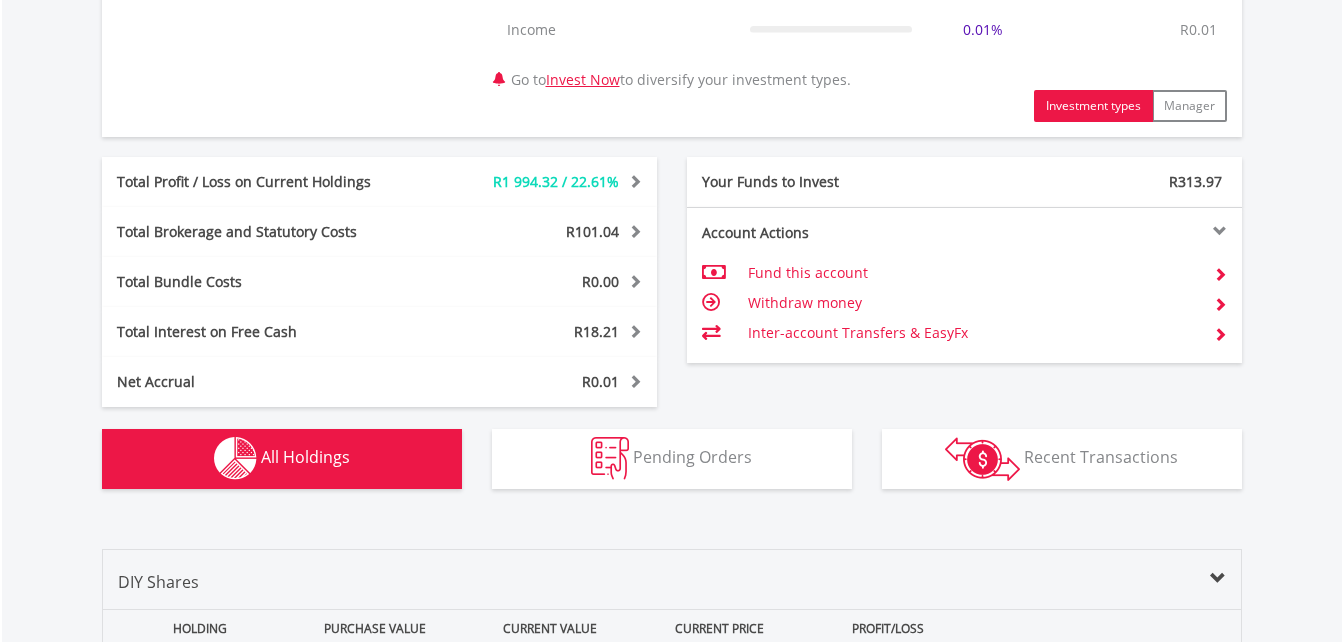 scroll, scrollTop: 1523, scrollLeft: 0, axis: vertical 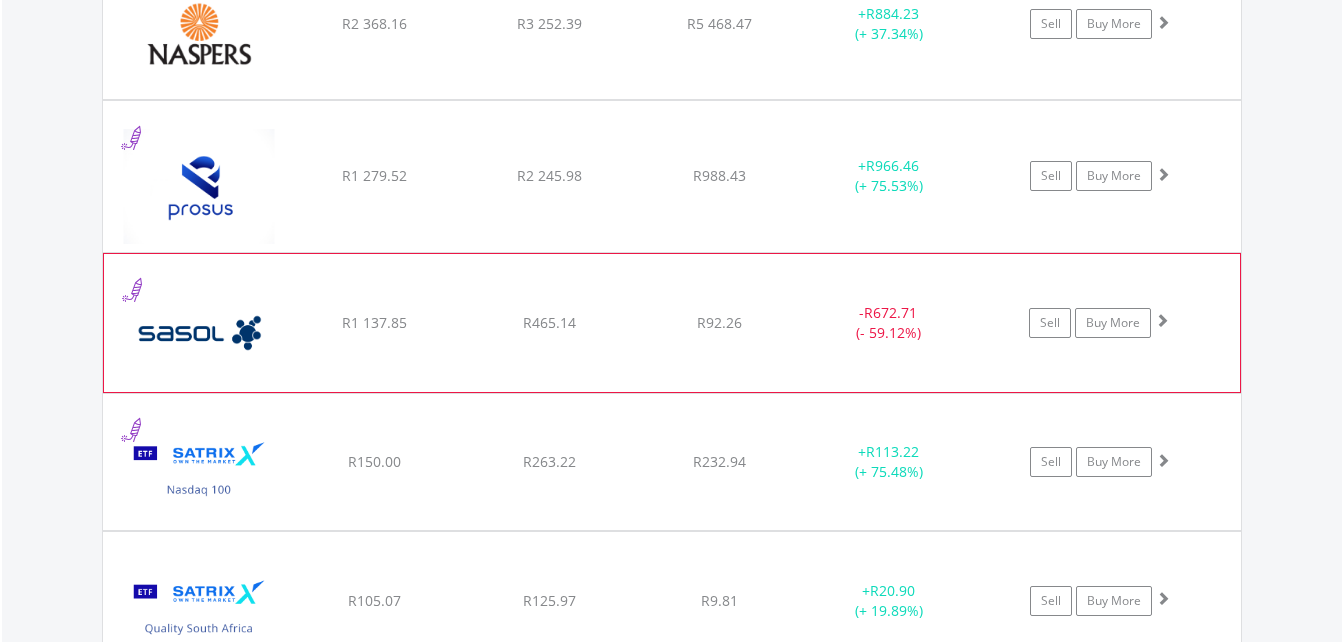 click at bounding box center [1162, 320] 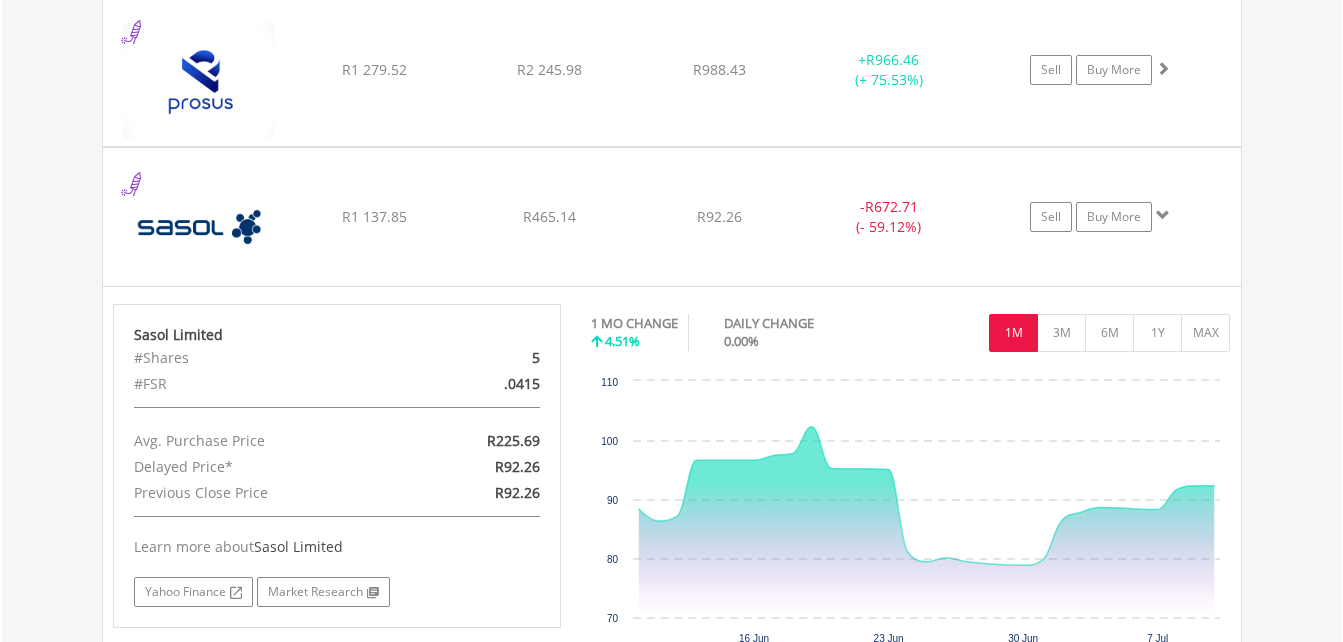 scroll, scrollTop: 3645, scrollLeft: 0, axis: vertical 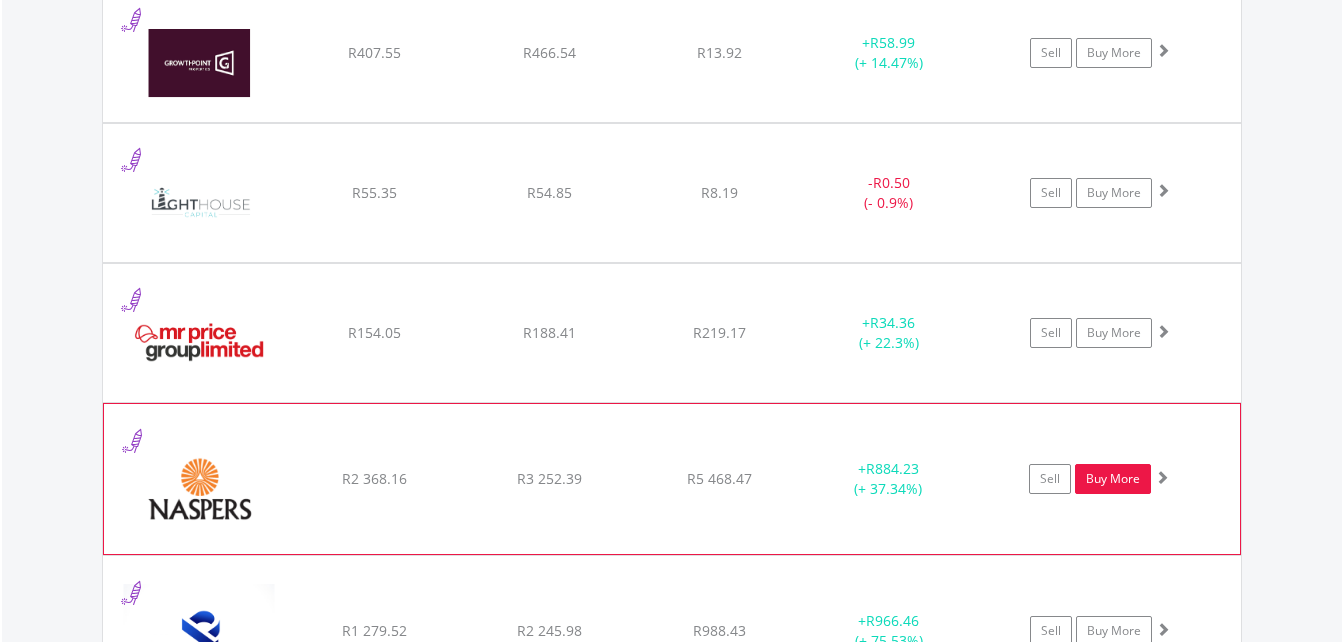 click on "Buy More" at bounding box center [1113, 479] 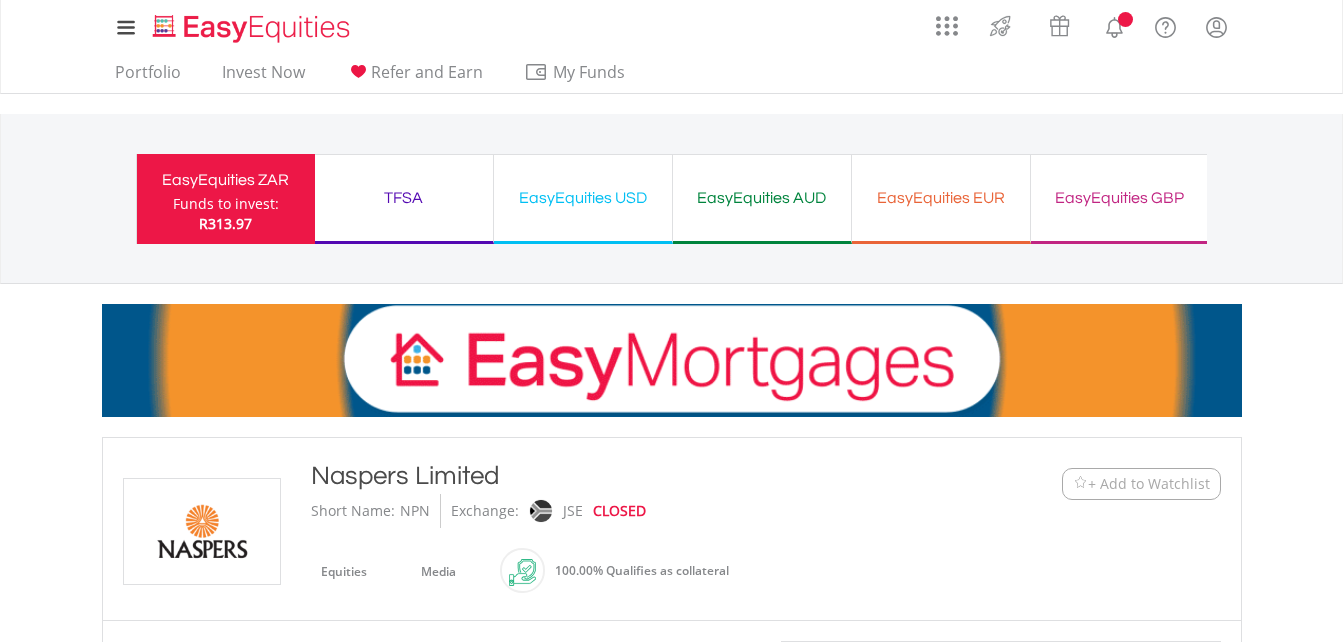 scroll, scrollTop: 0, scrollLeft: 0, axis: both 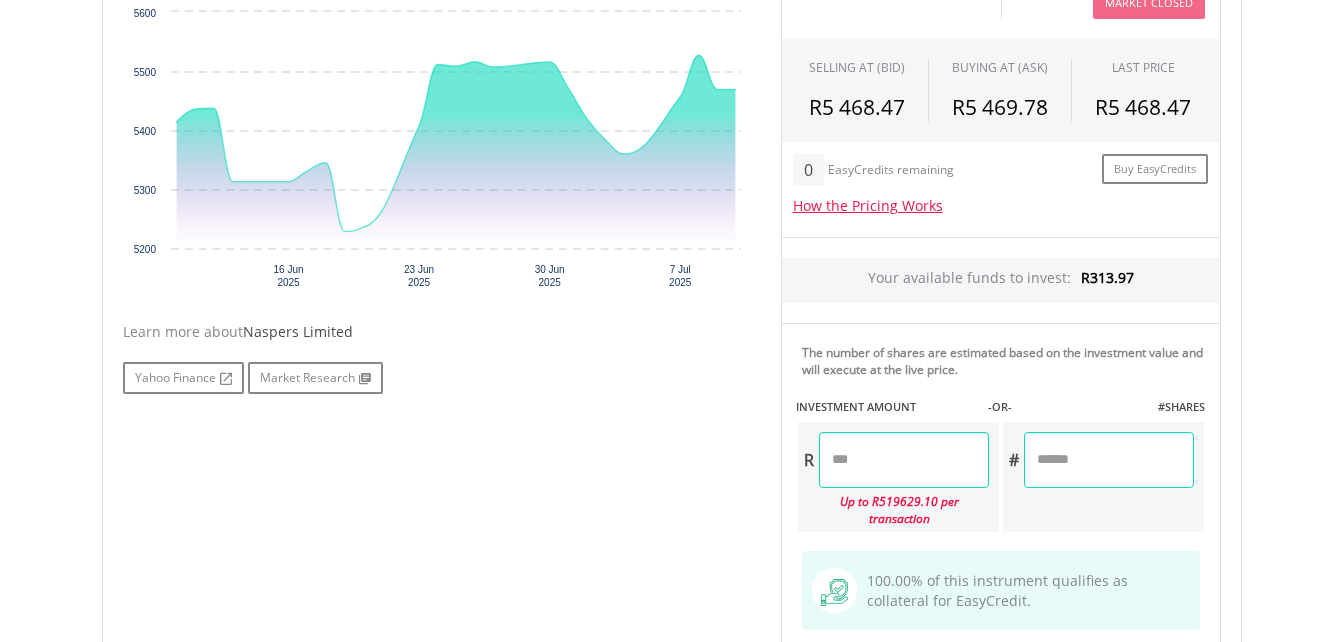 click at bounding box center [904, 460] 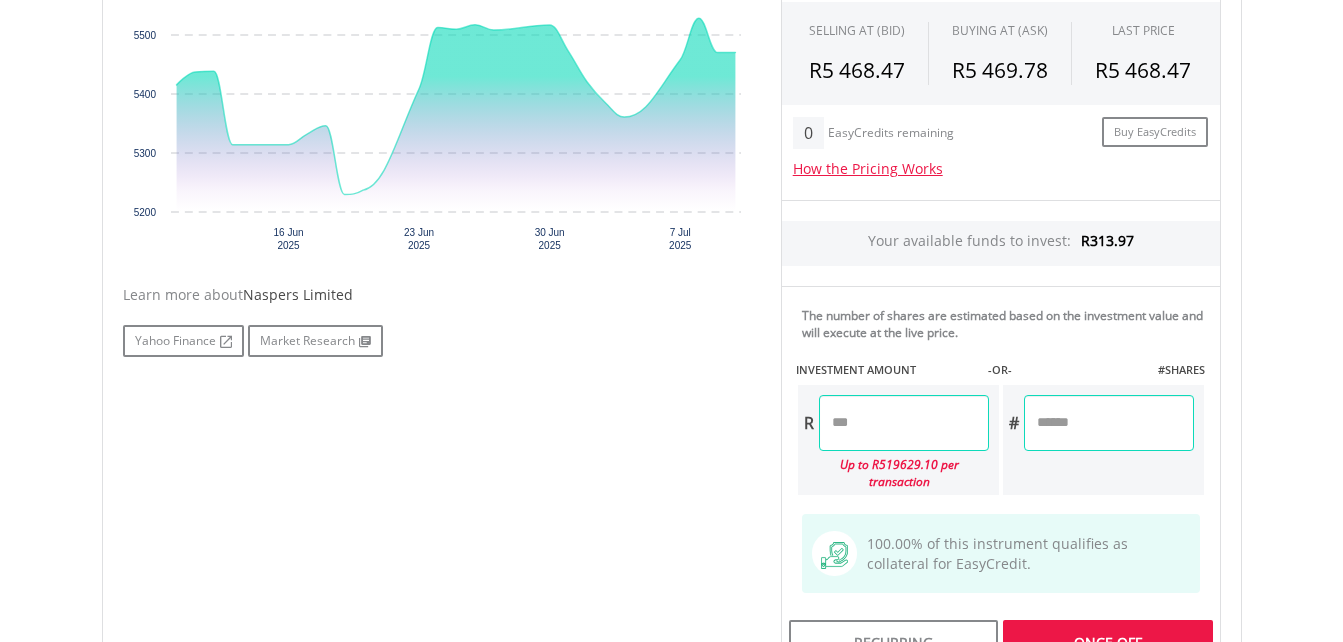 scroll, scrollTop: 827, scrollLeft: 0, axis: vertical 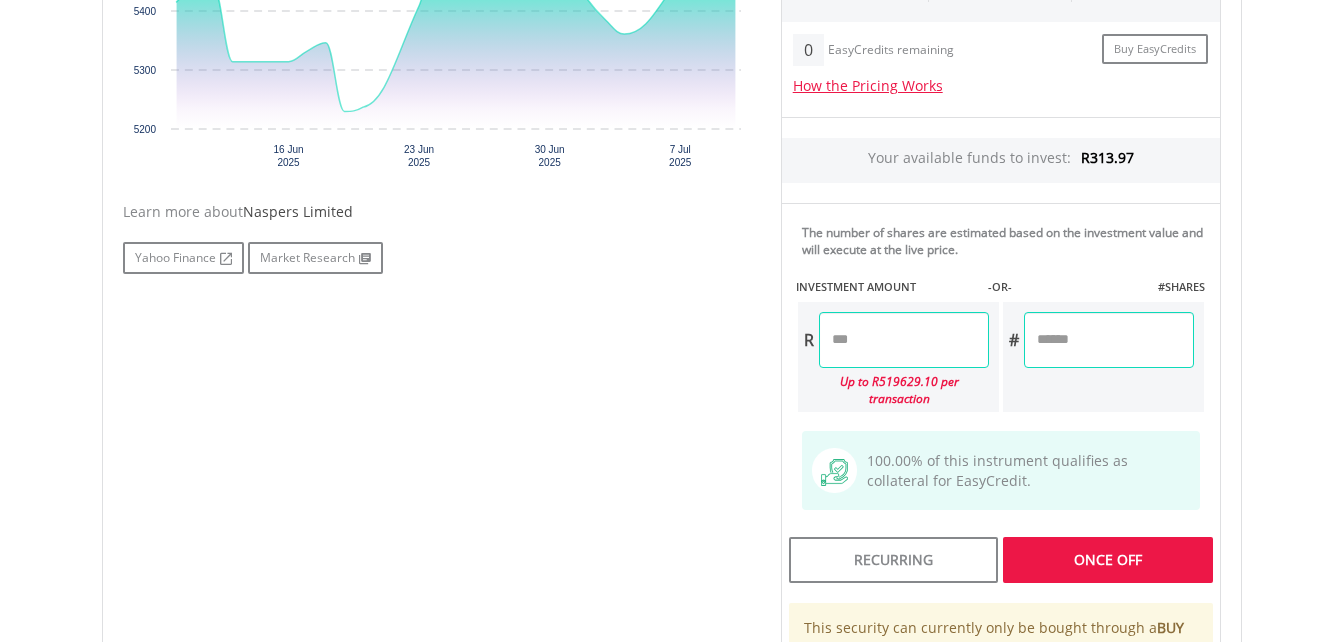 type on "***" 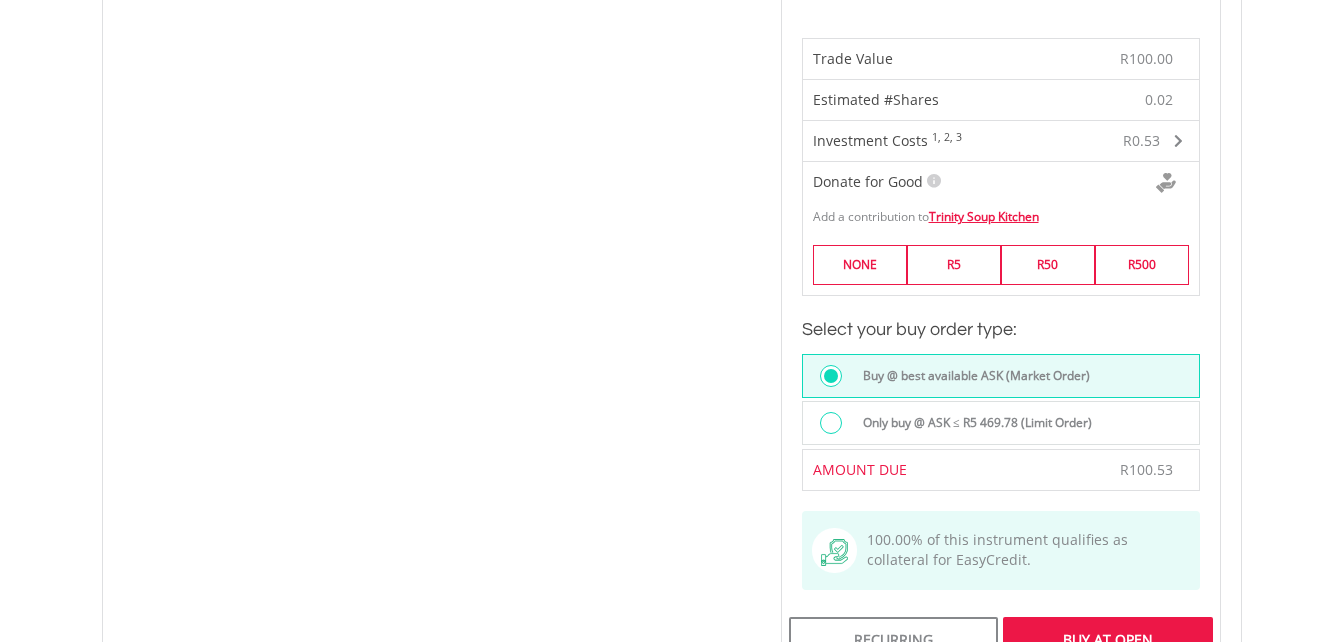 scroll, scrollTop: 1254, scrollLeft: 0, axis: vertical 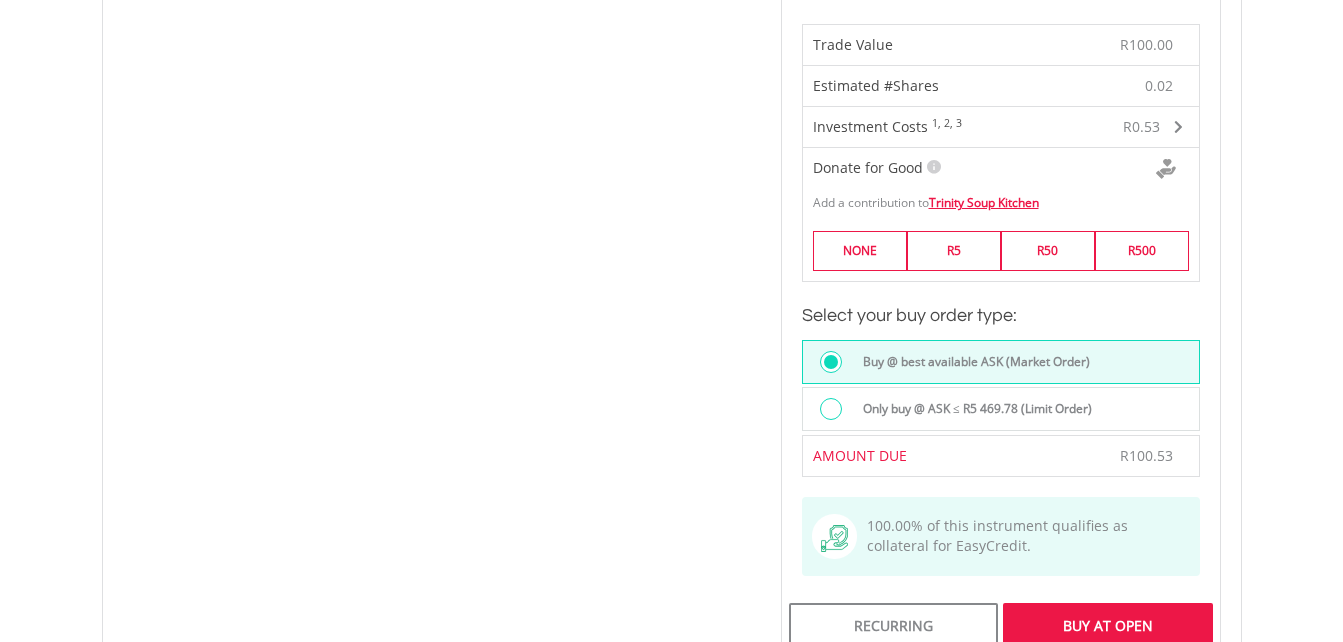 click on "Buy At Open" at bounding box center (1107, 626) 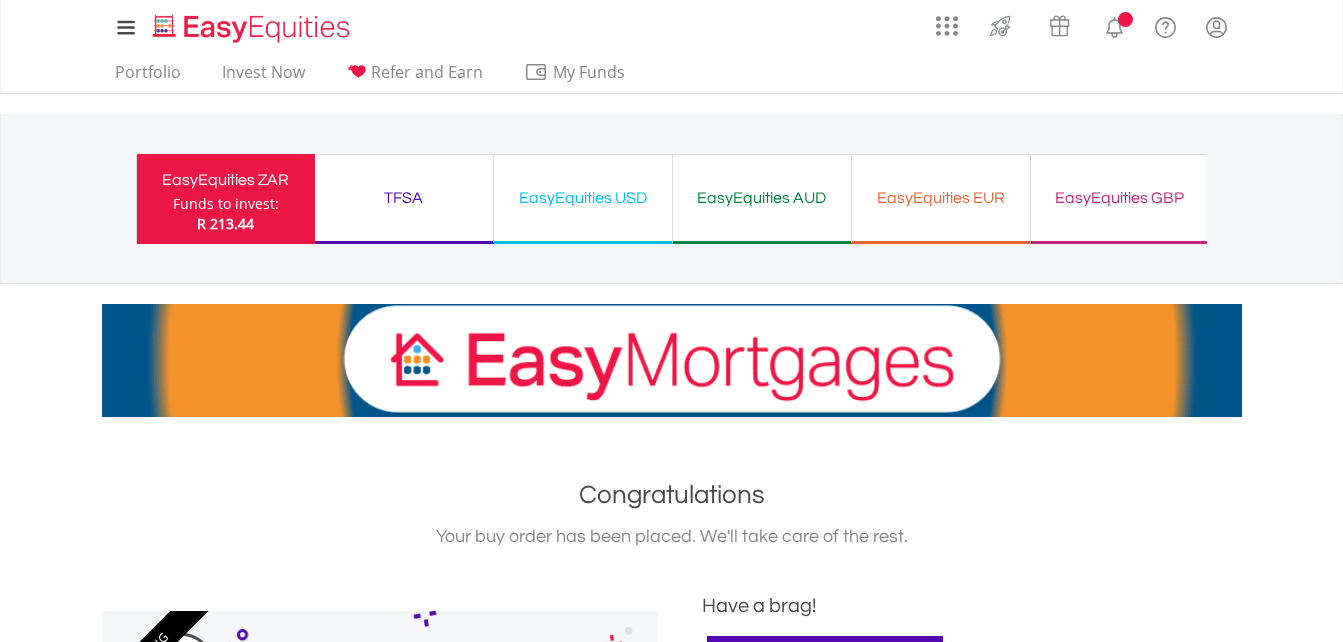 scroll, scrollTop: 0, scrollLeft: 0, axis: both 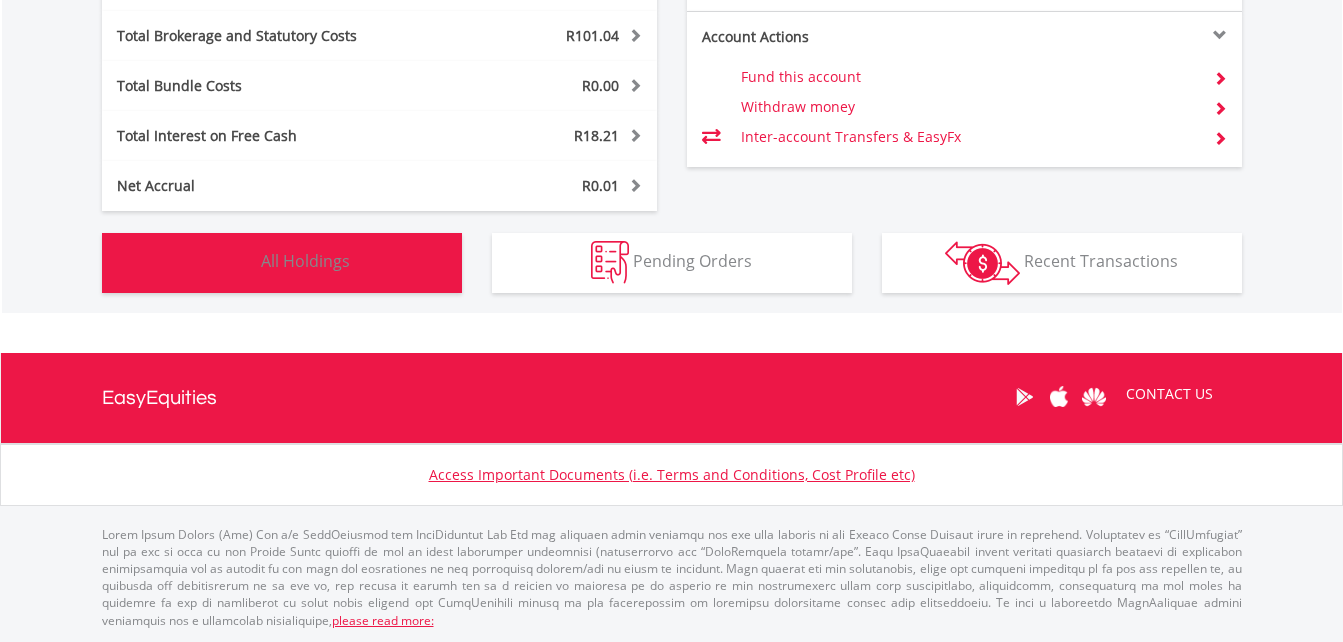 click on "Holdings
All Holdings" at bounding box center (282, 263) 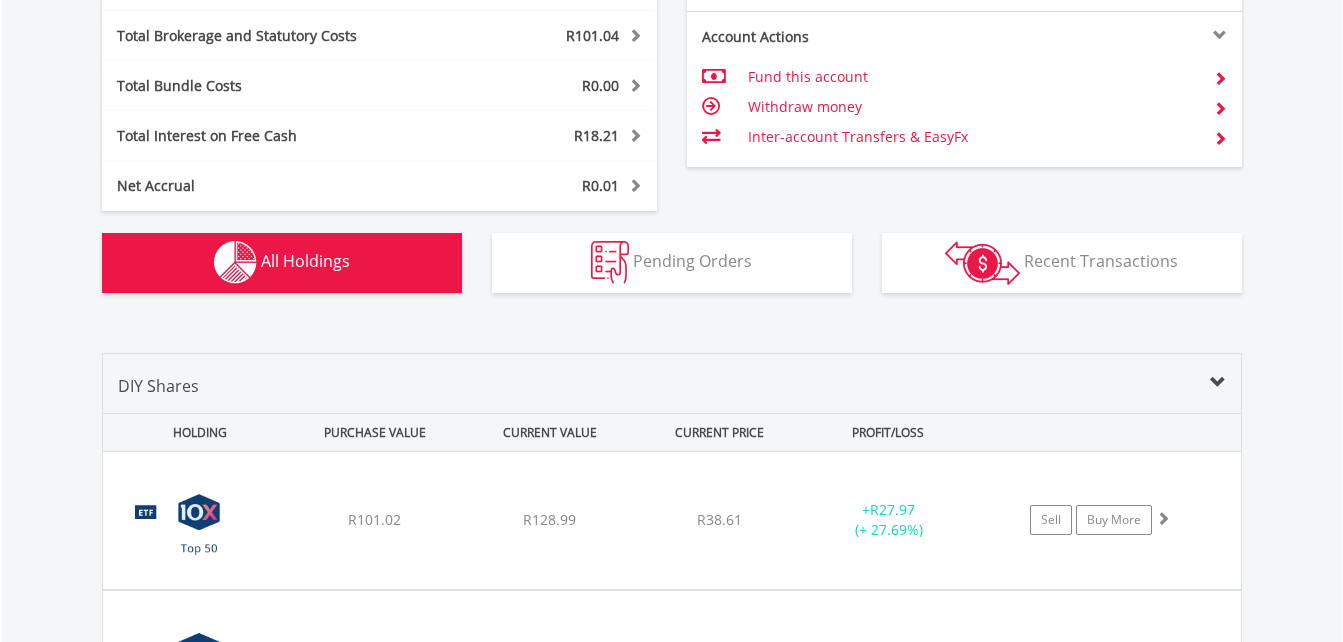 scroll, scrollTop: 1563, scrollLeft: 0, axis: vertical 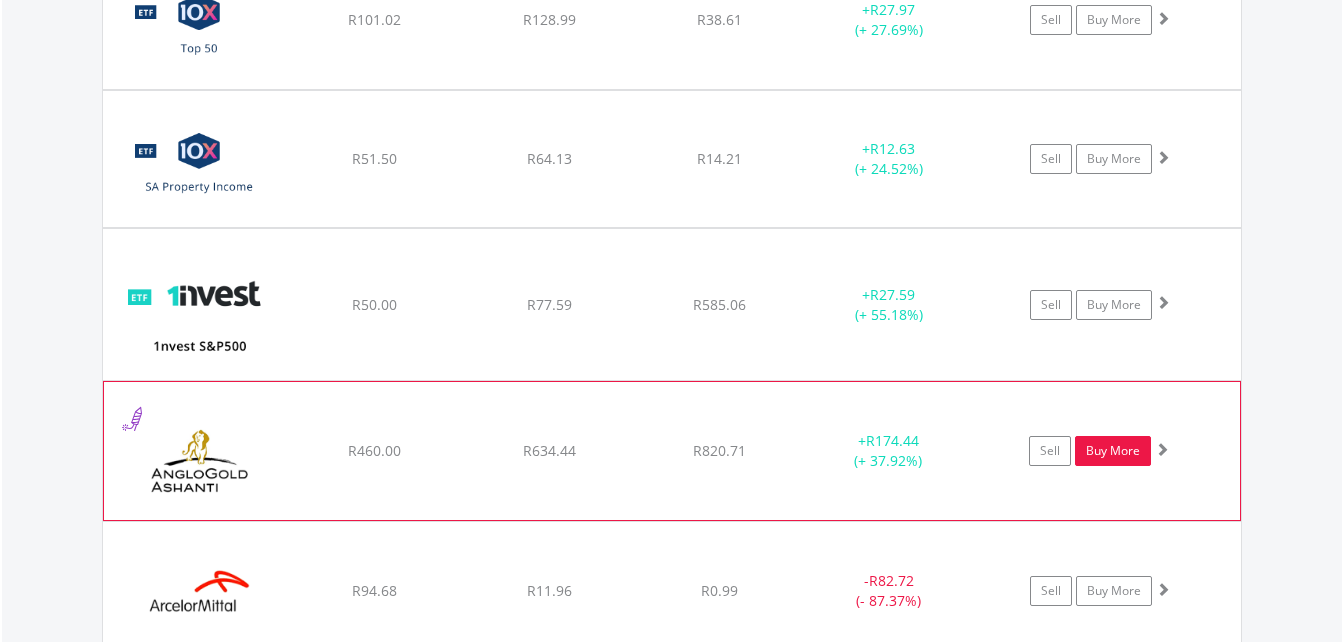 click on "Buy More" at bounding box center (1113, 451) 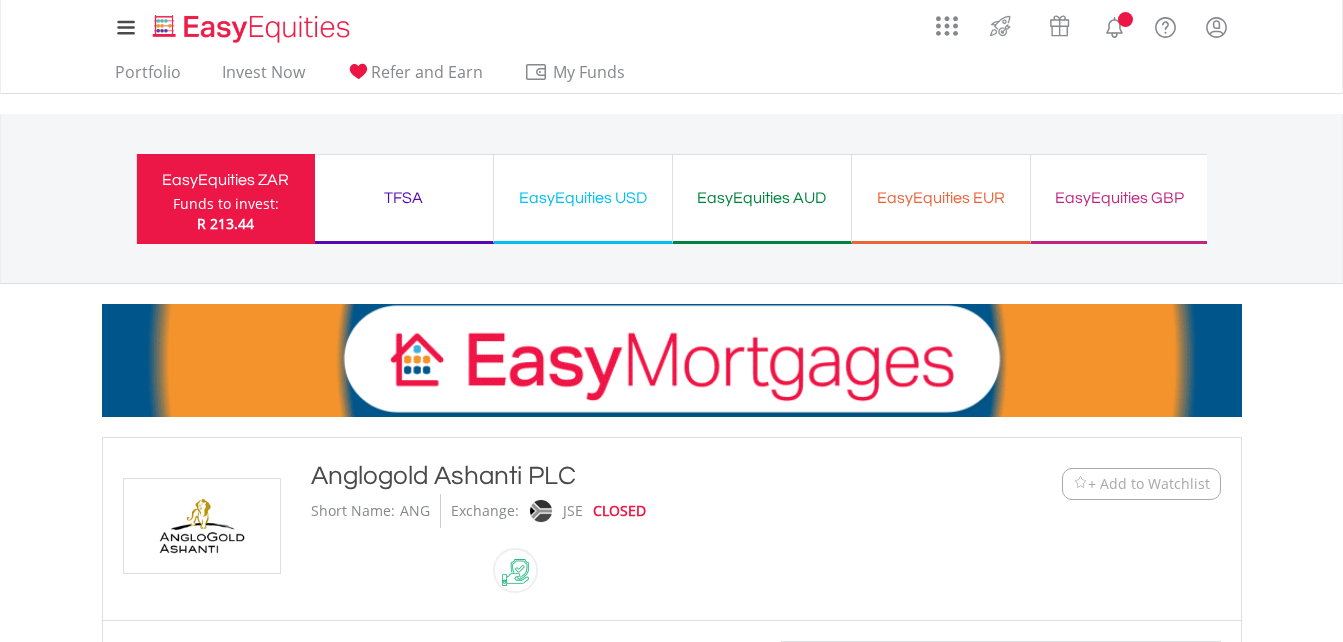 scroll, scrollTop: 0, scrollLeft: 0, axis: both 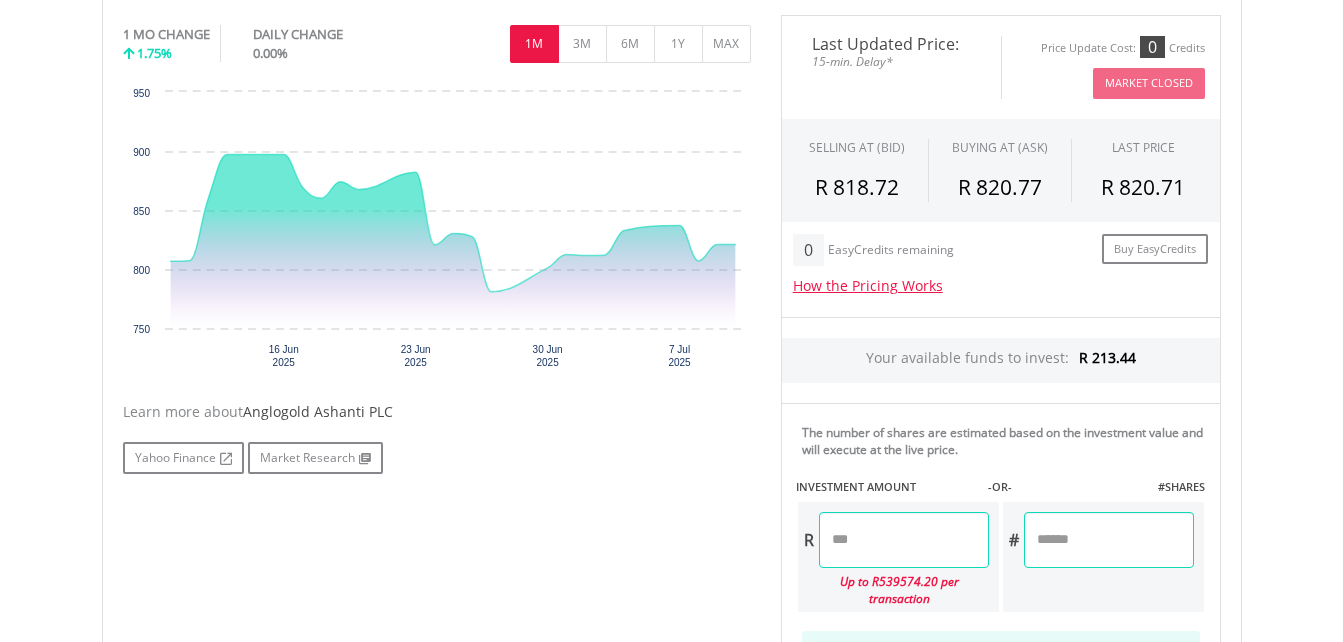 click at bounding box center [904, 540] 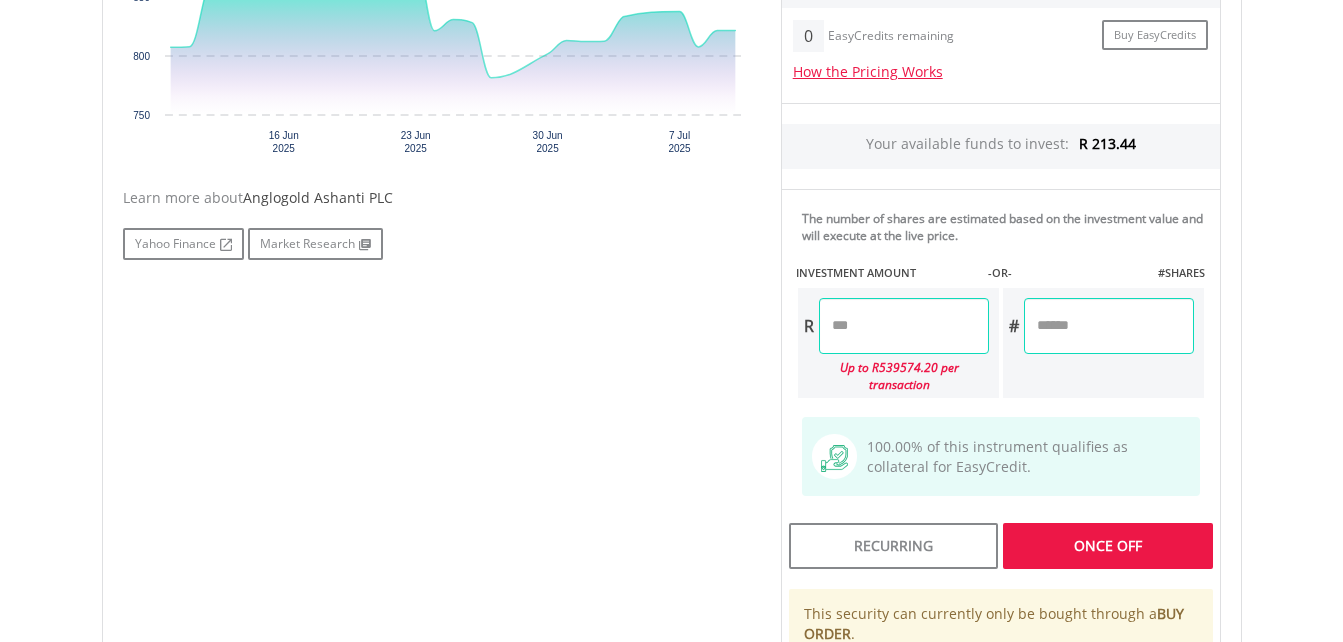 scroll, scrollTop: 894, scrollLeft: 0, axis: vertical 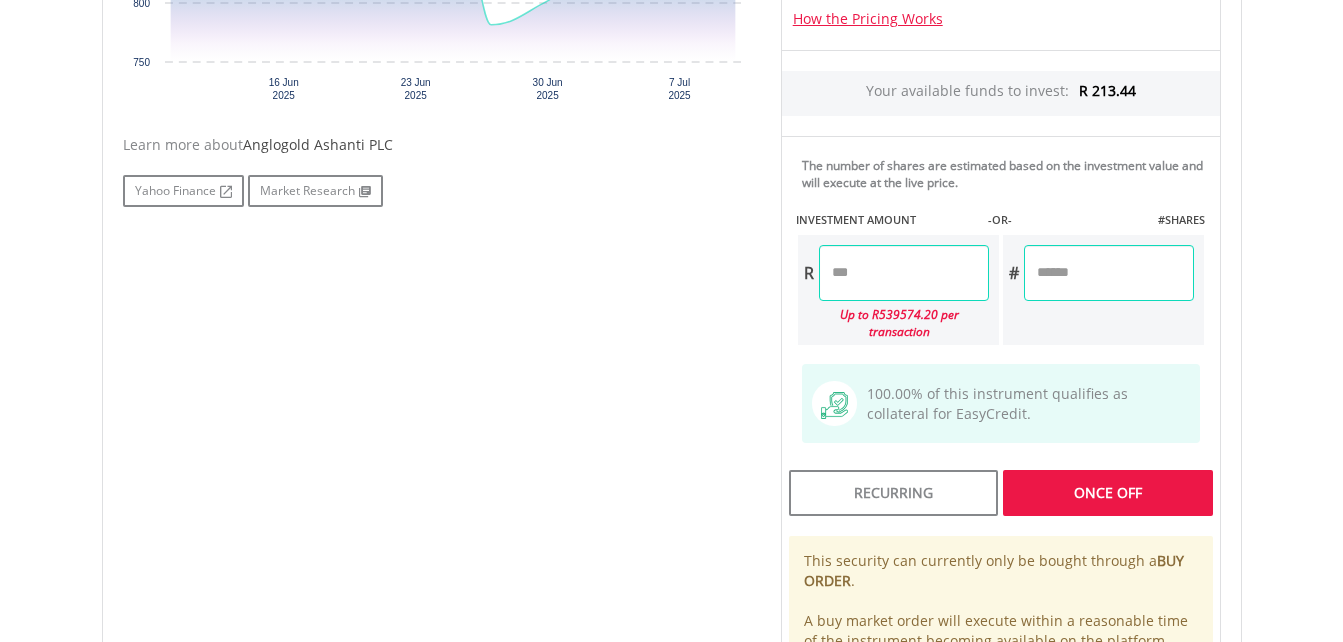 type on "***" 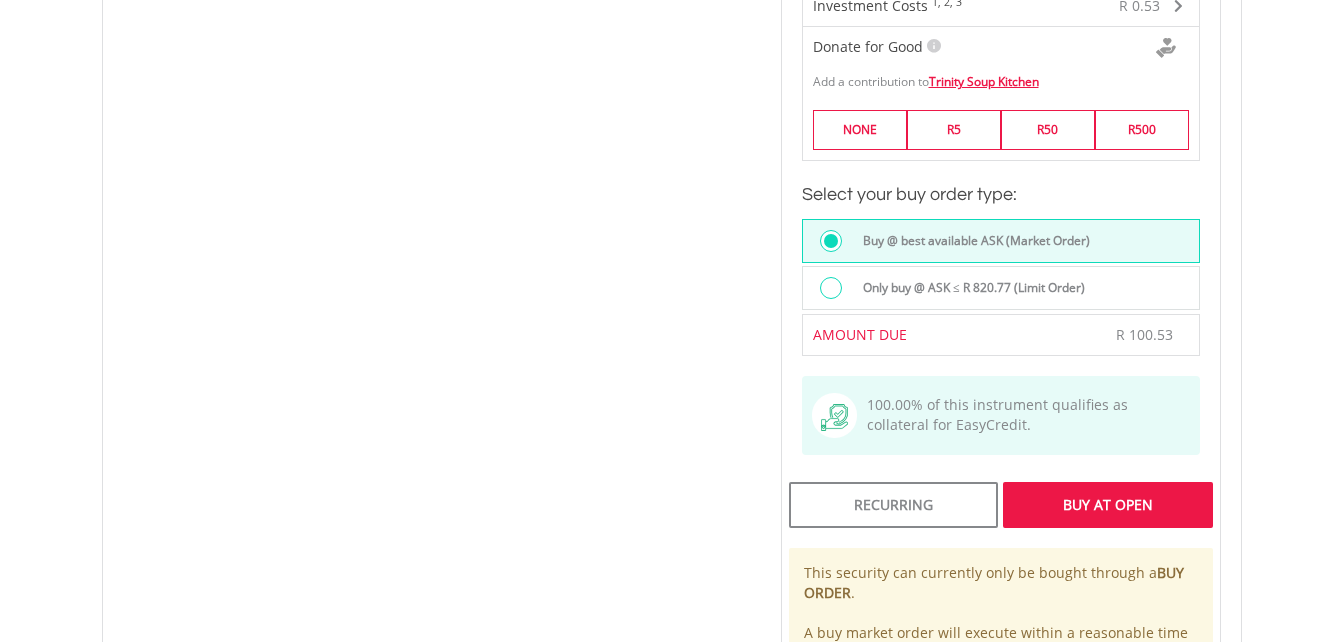 scroll, scrollTop: 1428, scrollLeft: 0, axis: vertical 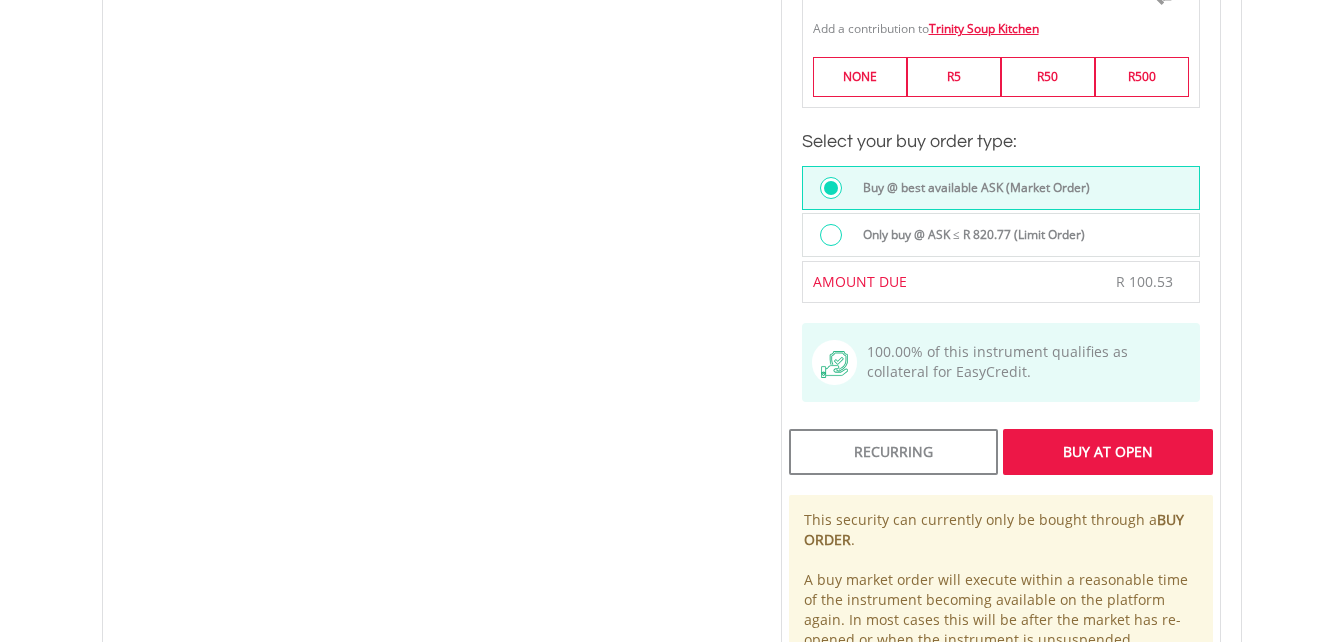 click on "Buy At Open" at bounding box center [1107, 452] 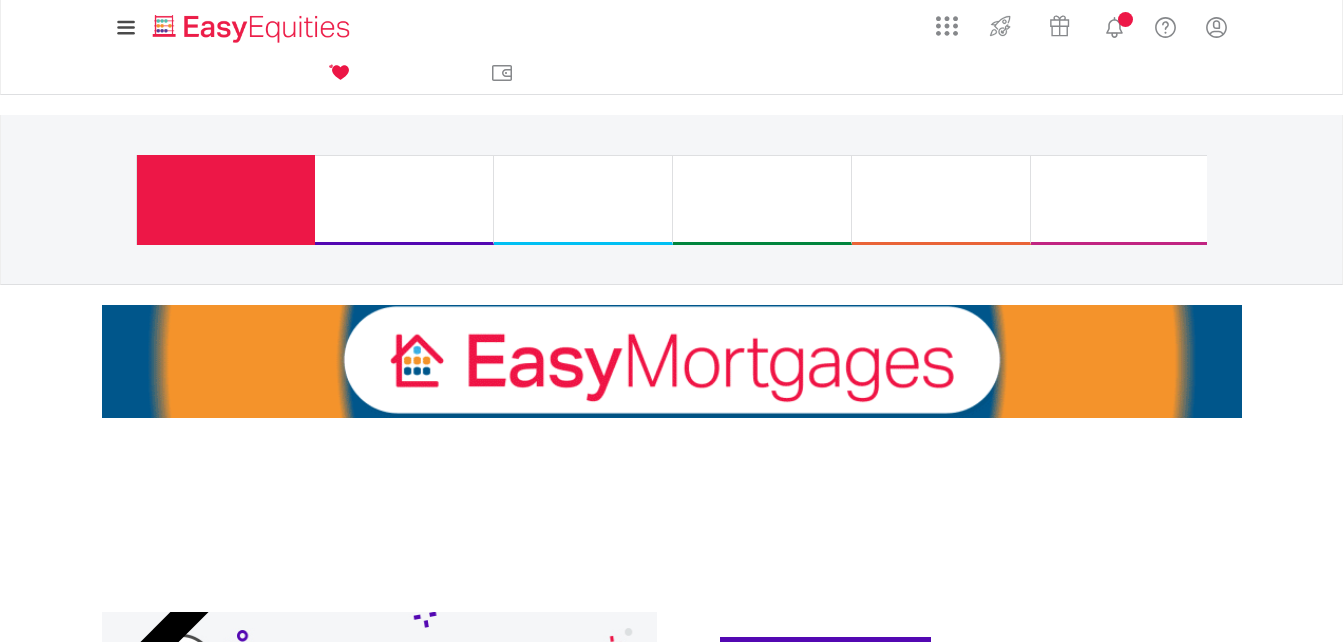 scroll, scrollTop: 0, scrollLeft: 0, axis: both 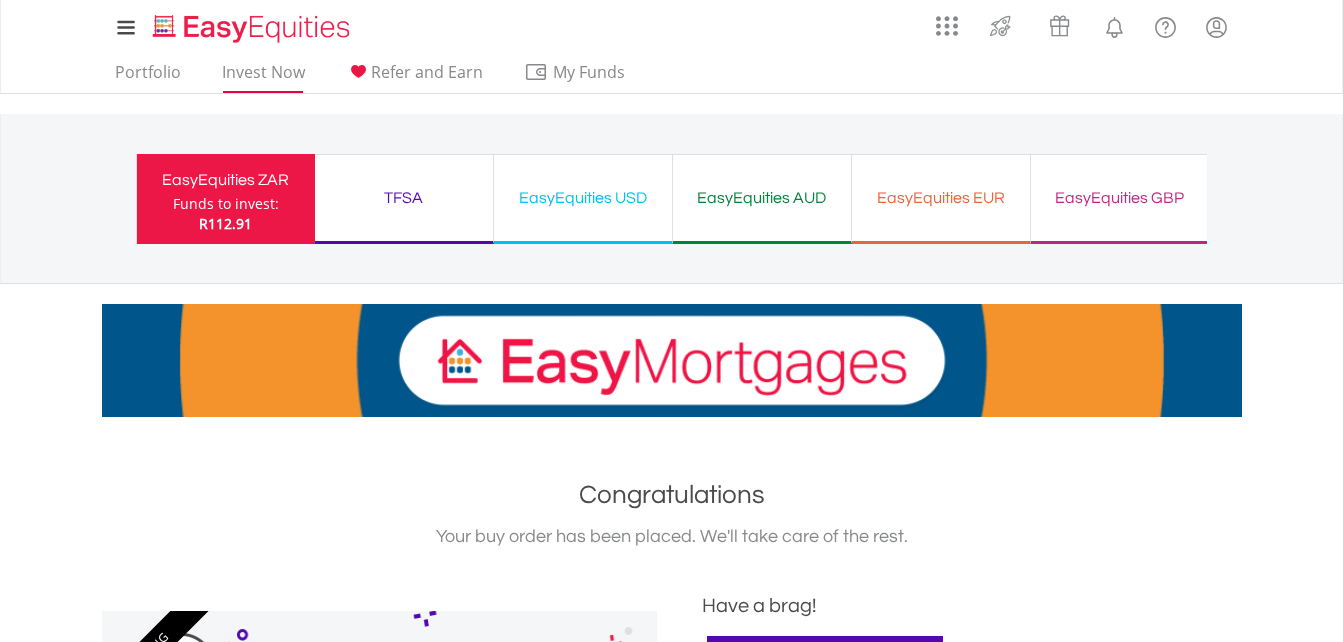 click on "Invest Now" at bounding box center (263, 77) 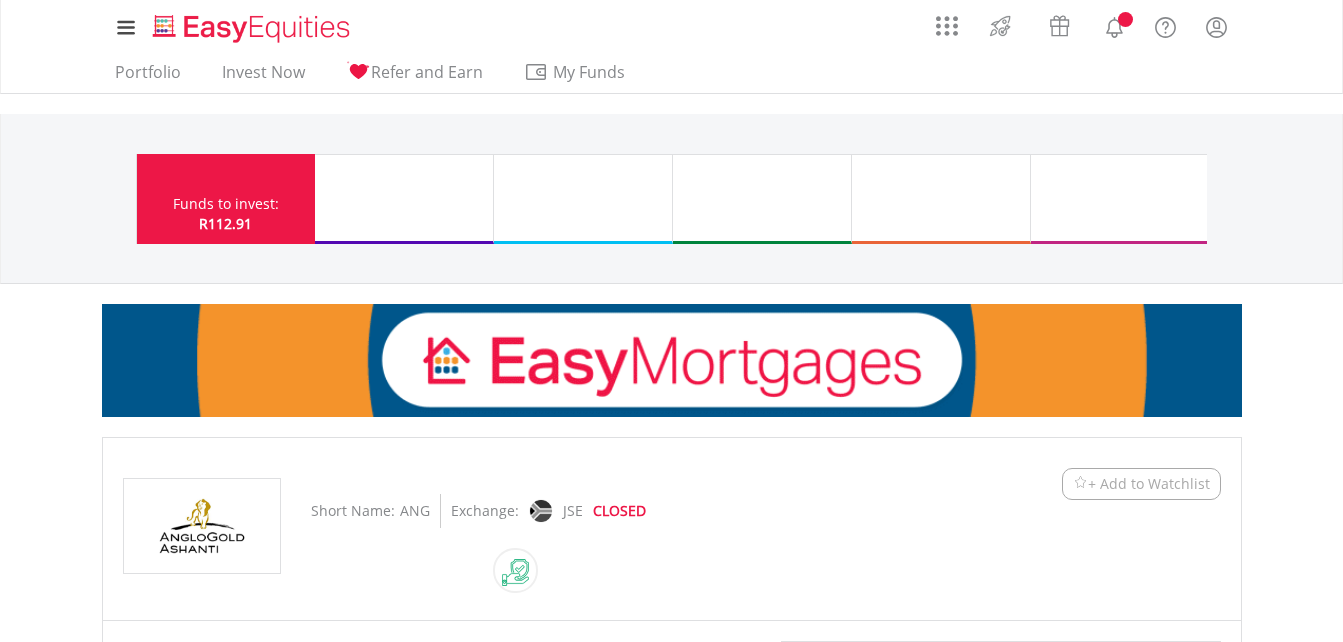 scroll, scrollTop: 1359, scrollLeft: 0, axis: vertical 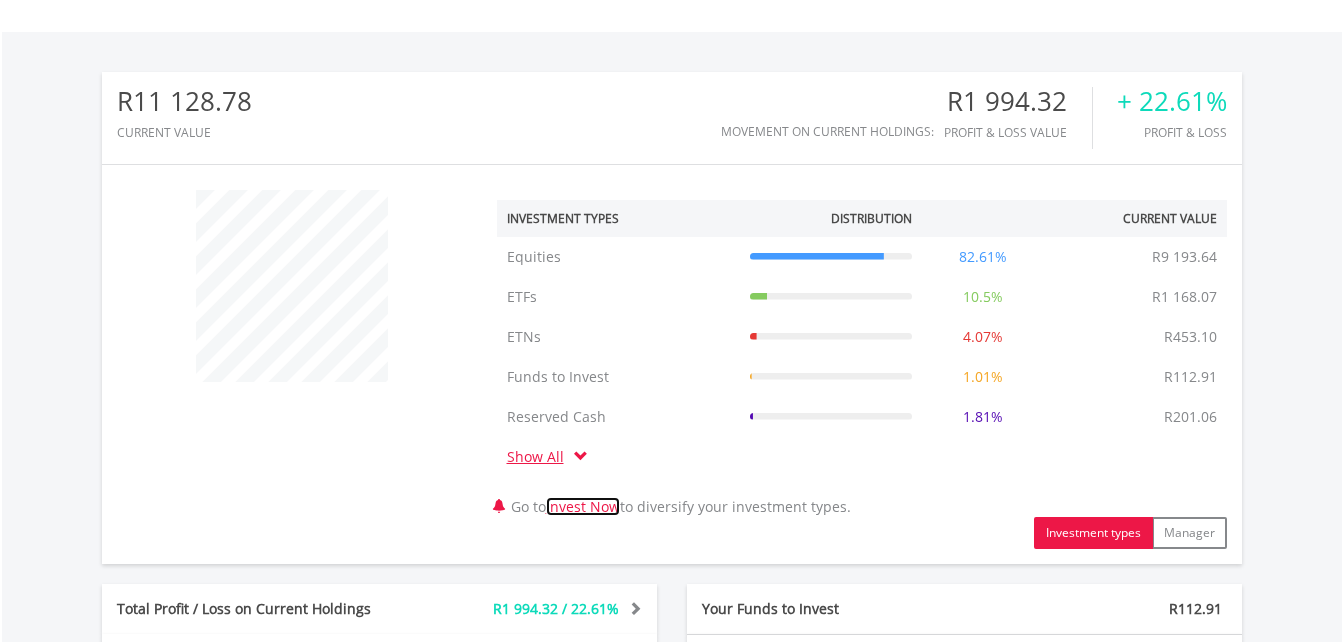 click on "Invest Now" at bounding box center [583, 506] 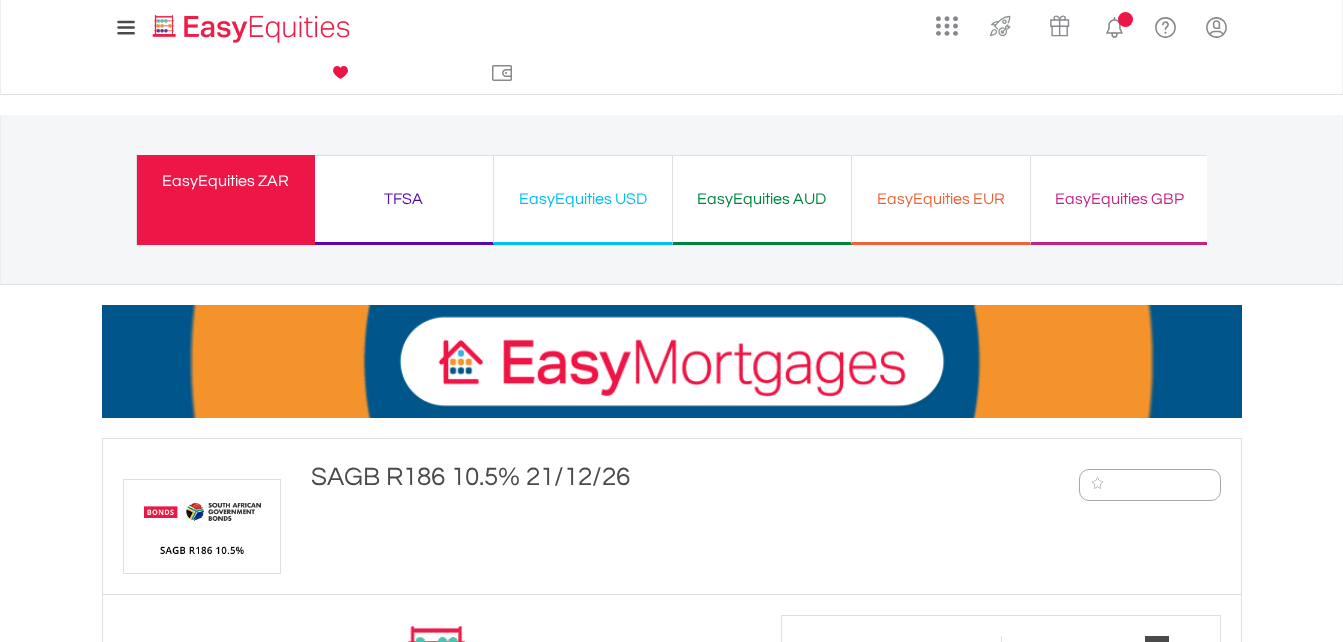 scroll, scrollTop: 0, scrollLeft: 0, axis: both 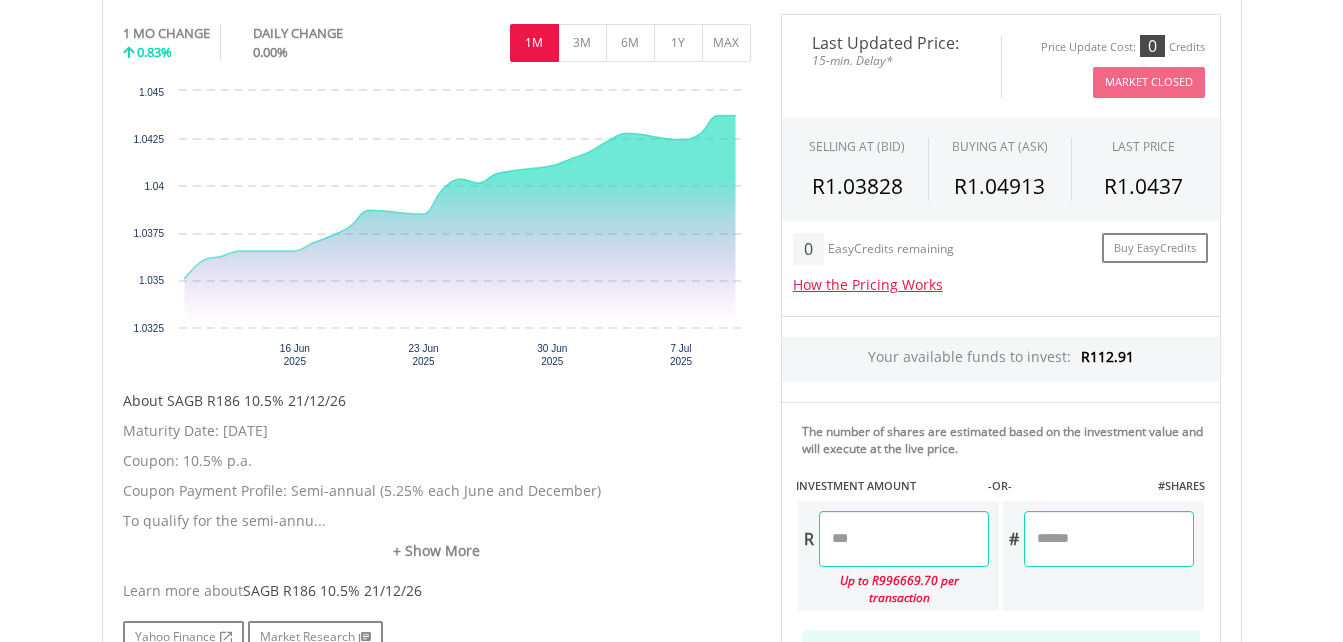 click at bounding box center (904, 539) 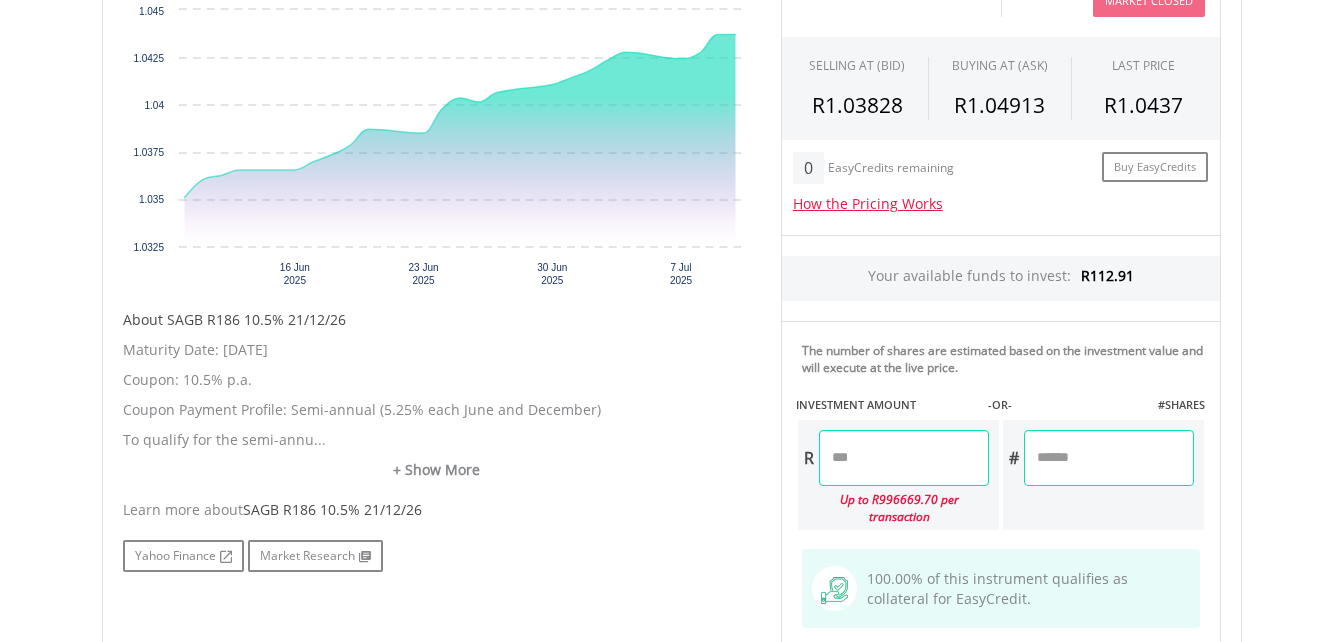 scroll, scrollTop: 721, scrollLeft: 0, axis: vertical 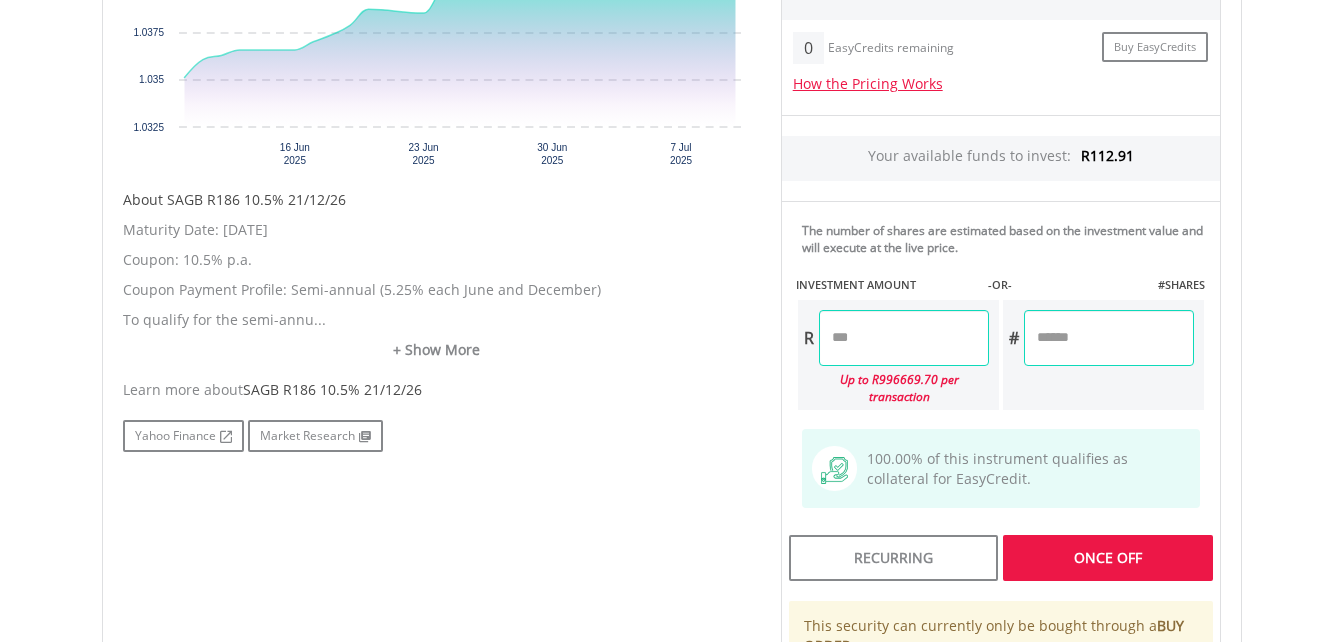type on "***" 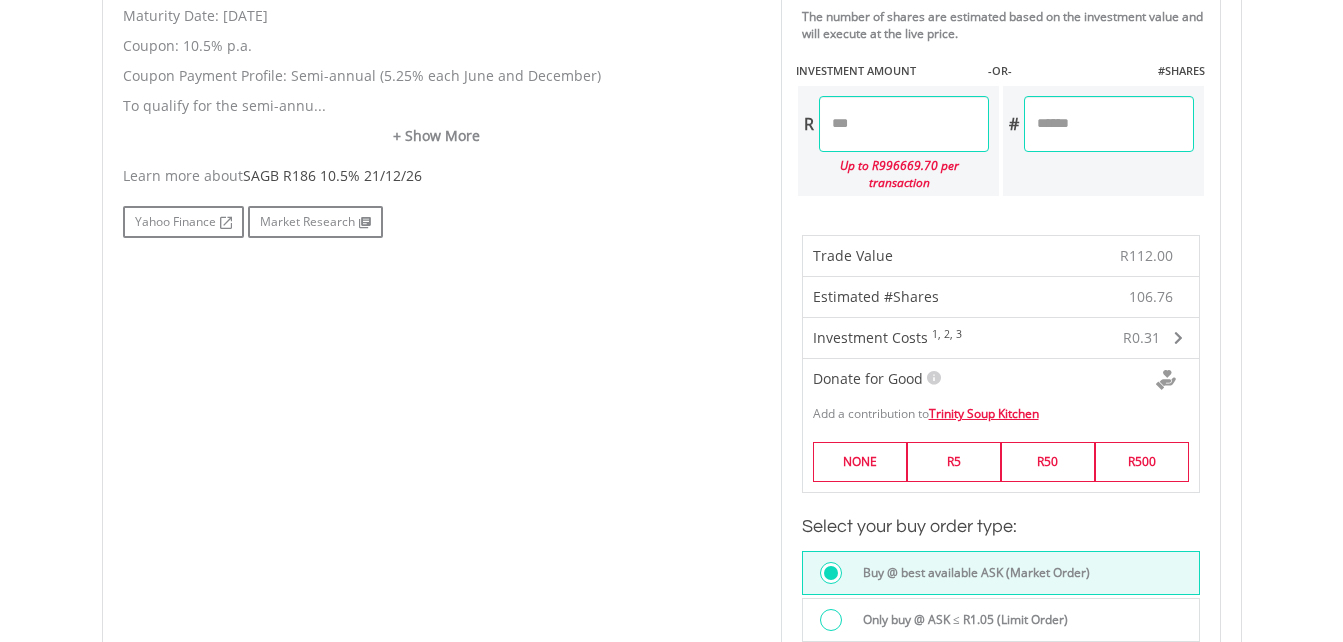 scroll, scrollTop: 1135, scrollLeft: 0, axis: vertical 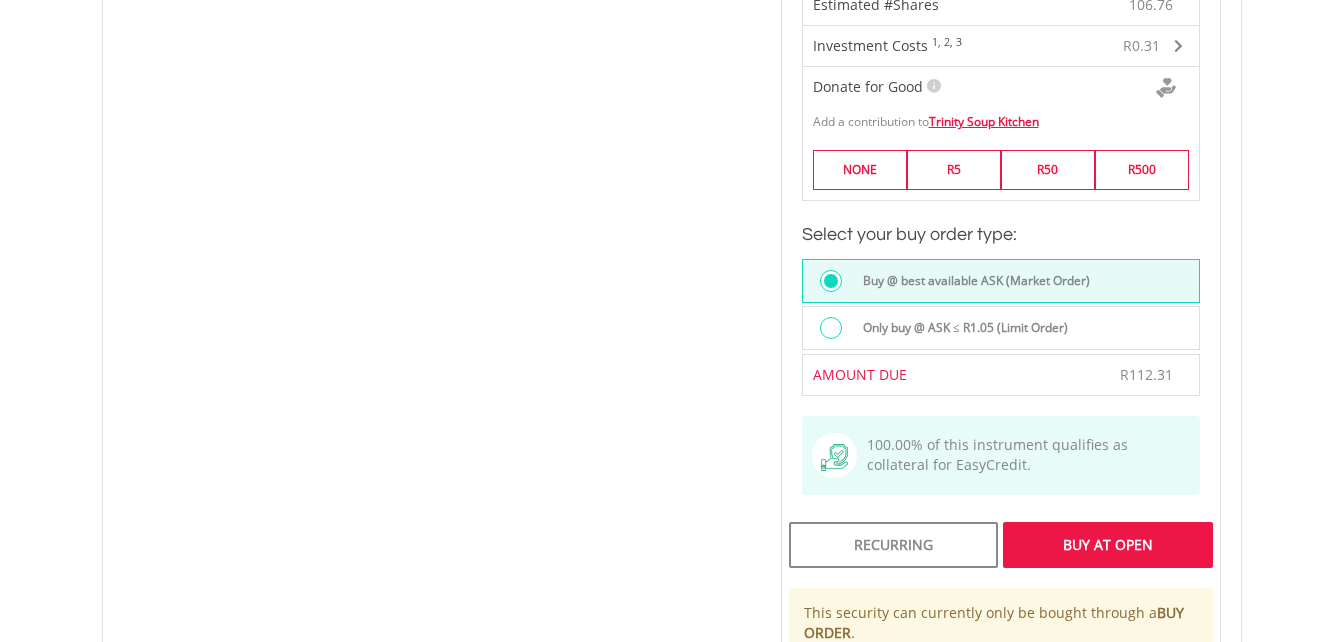 click on "Buy At Open" at bounding box center (1107, 545) 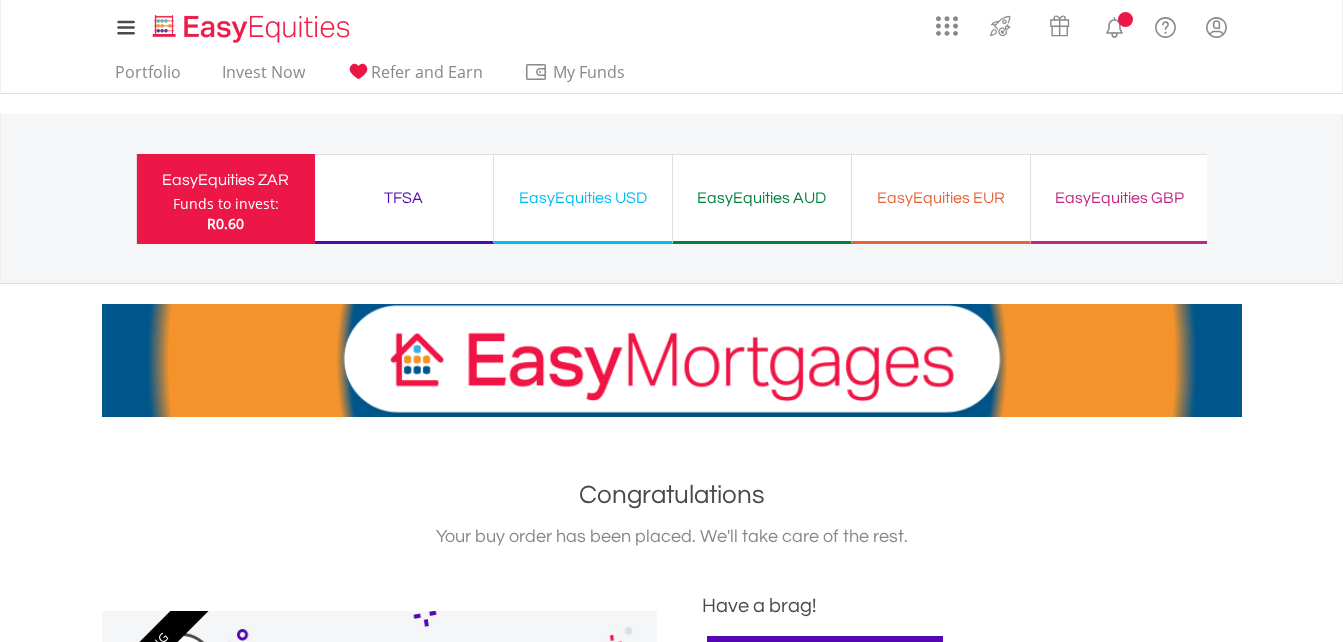 scroll, scrollTop: 0, scrollLeft: 0, axis: both 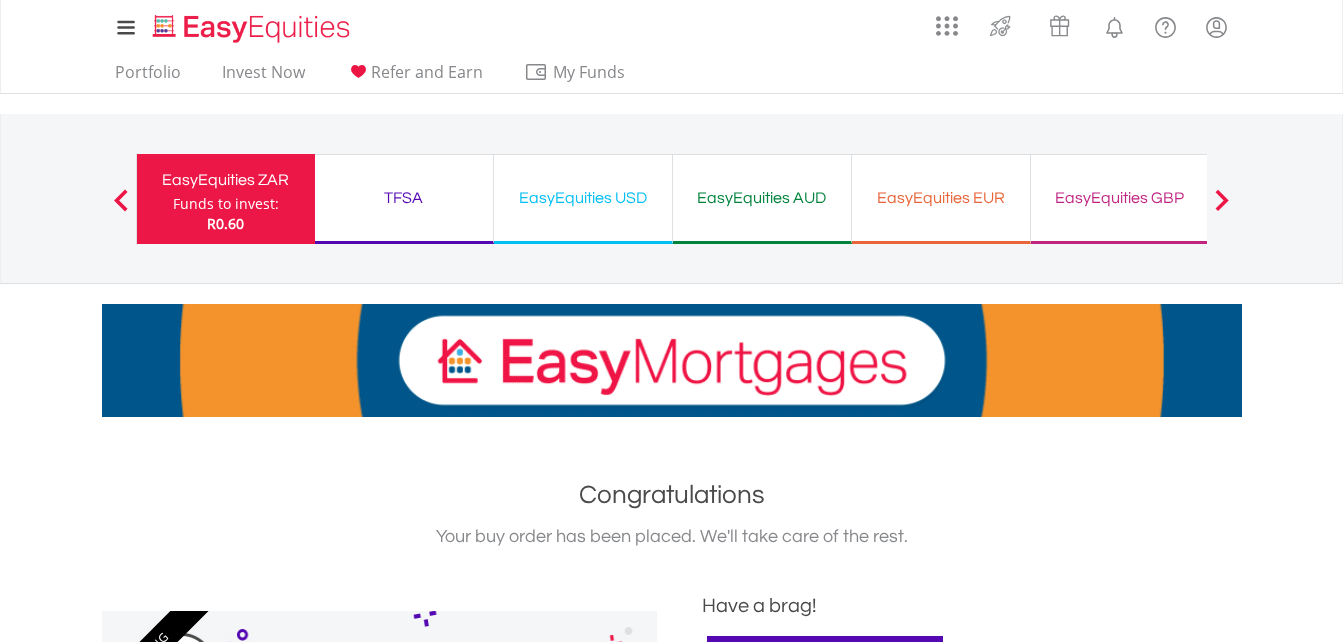click on "TFSA
Funds to invest:
R0.60" at bounding box center (404, 199) 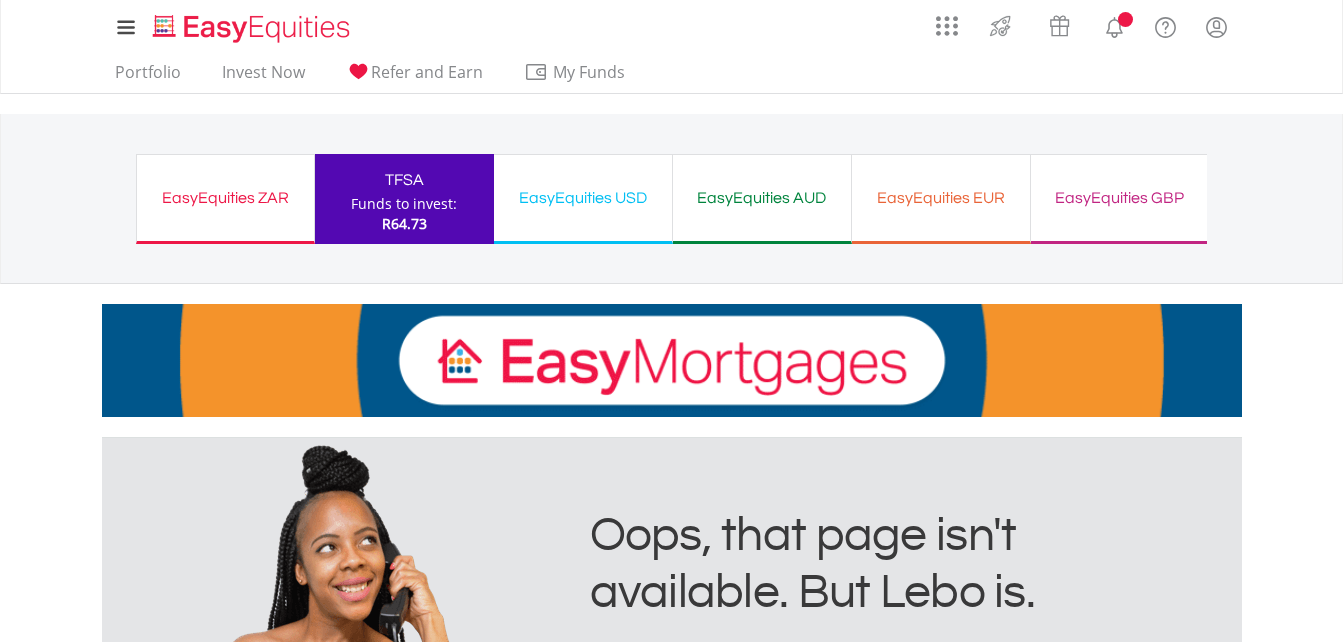scroll, scrollTop: 0, scrollLeft: 0, axis: both 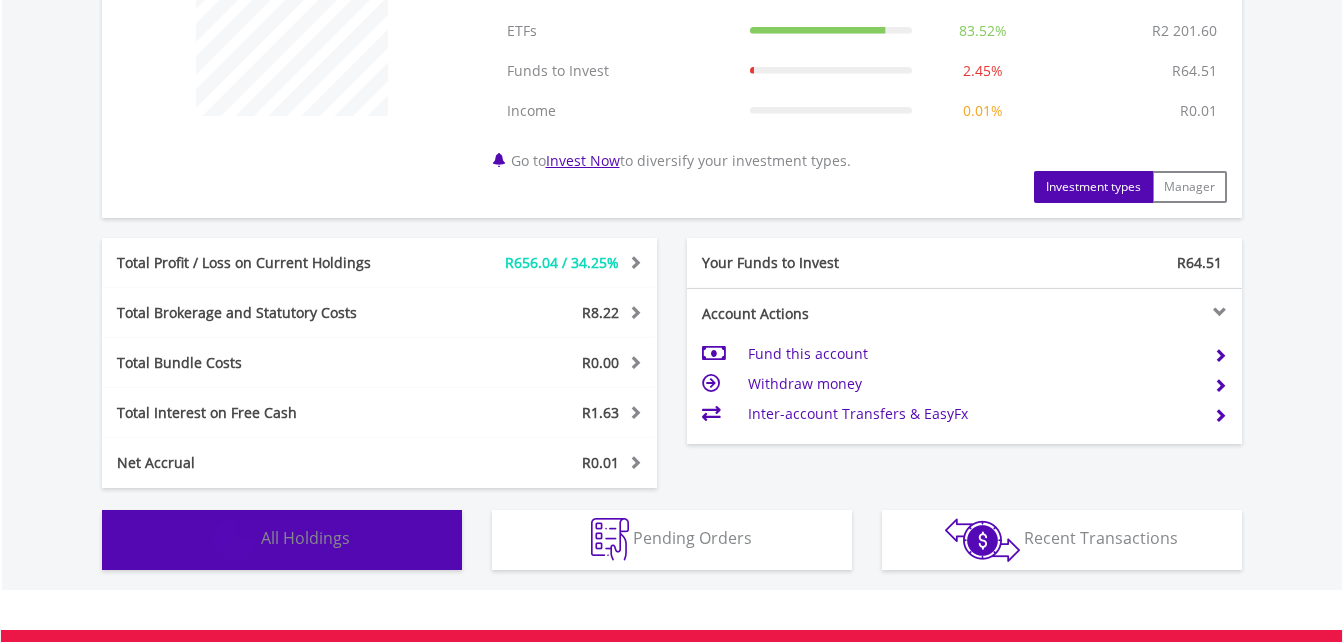 click on "All Holdings" at bounding box center (305, 538) 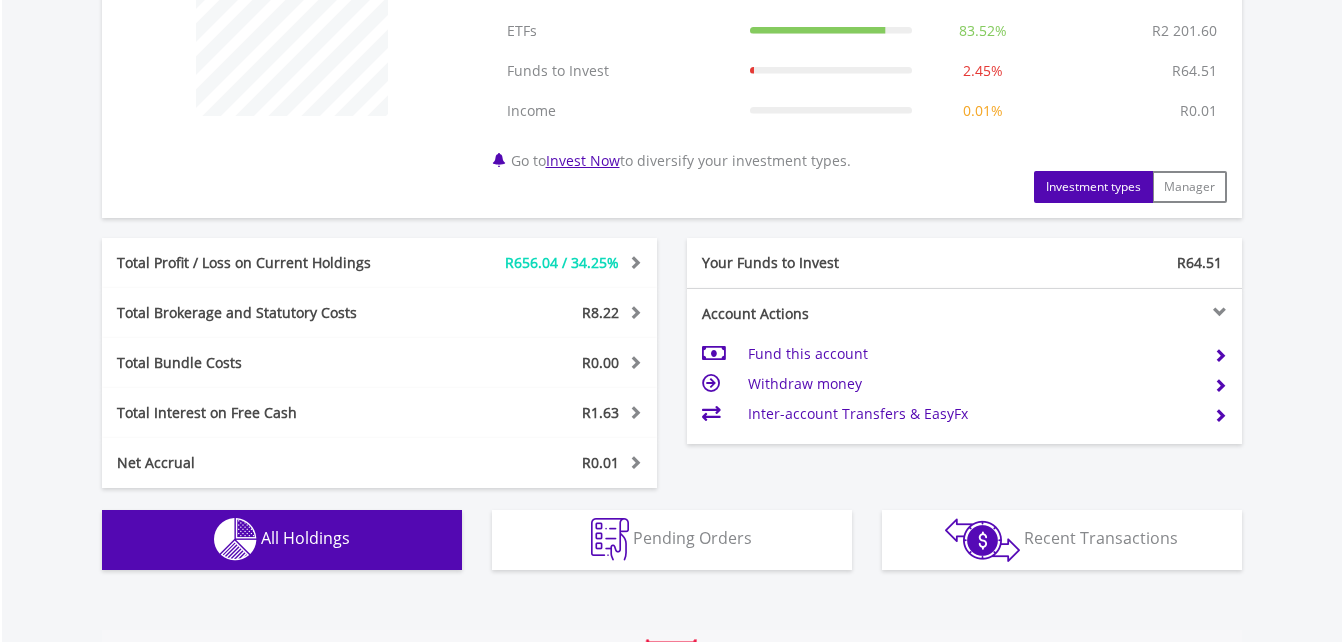 scroll, scrollTop: 1483, scrollLeft: 0, axis: vertical 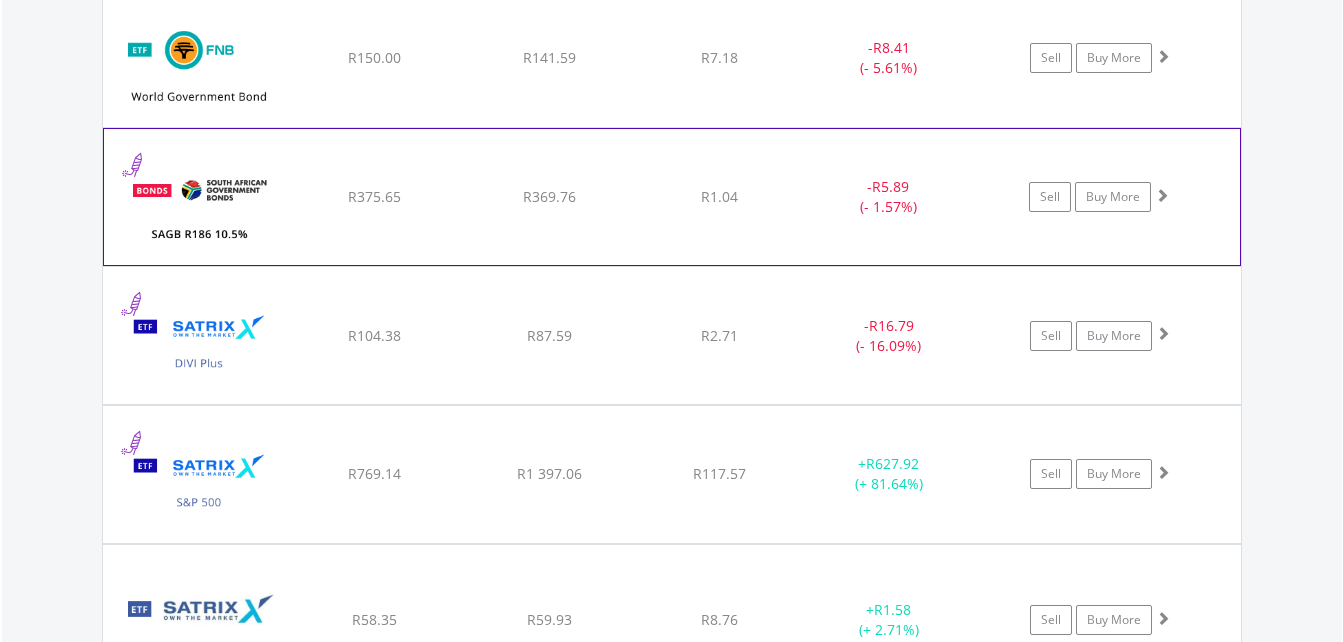 click at bounding box center (1162, 195) 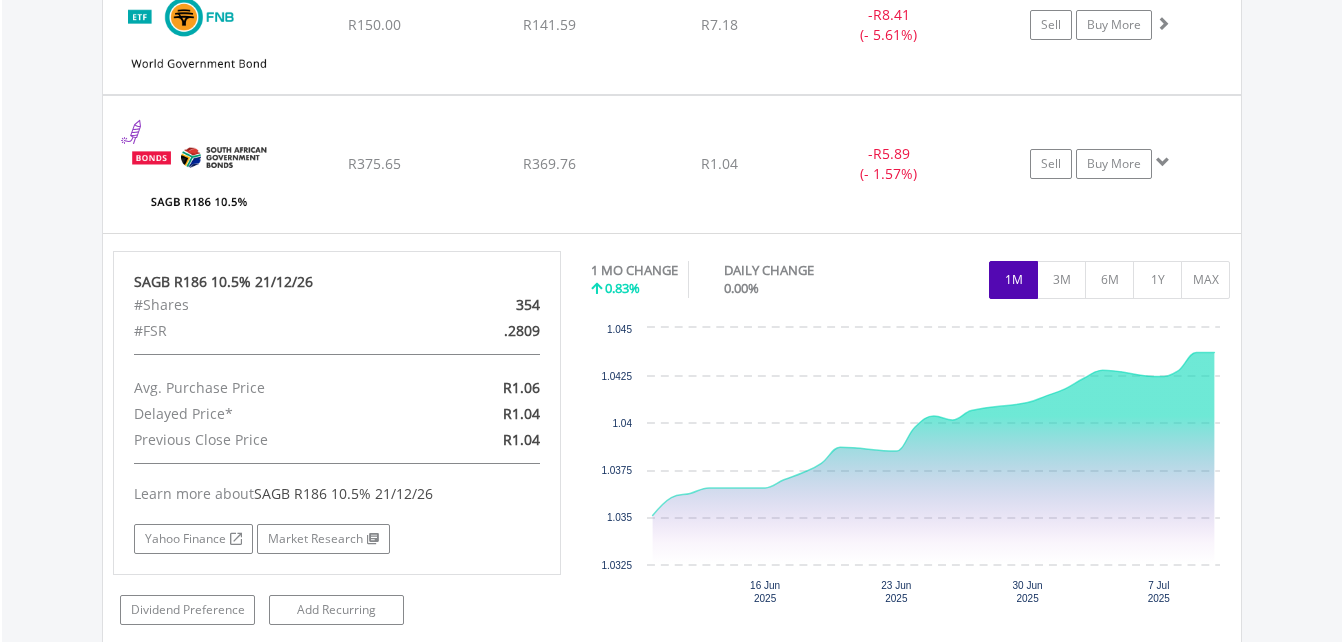 scroll, scrollTop: 1923, scrollLeft: 0, axis: vertical 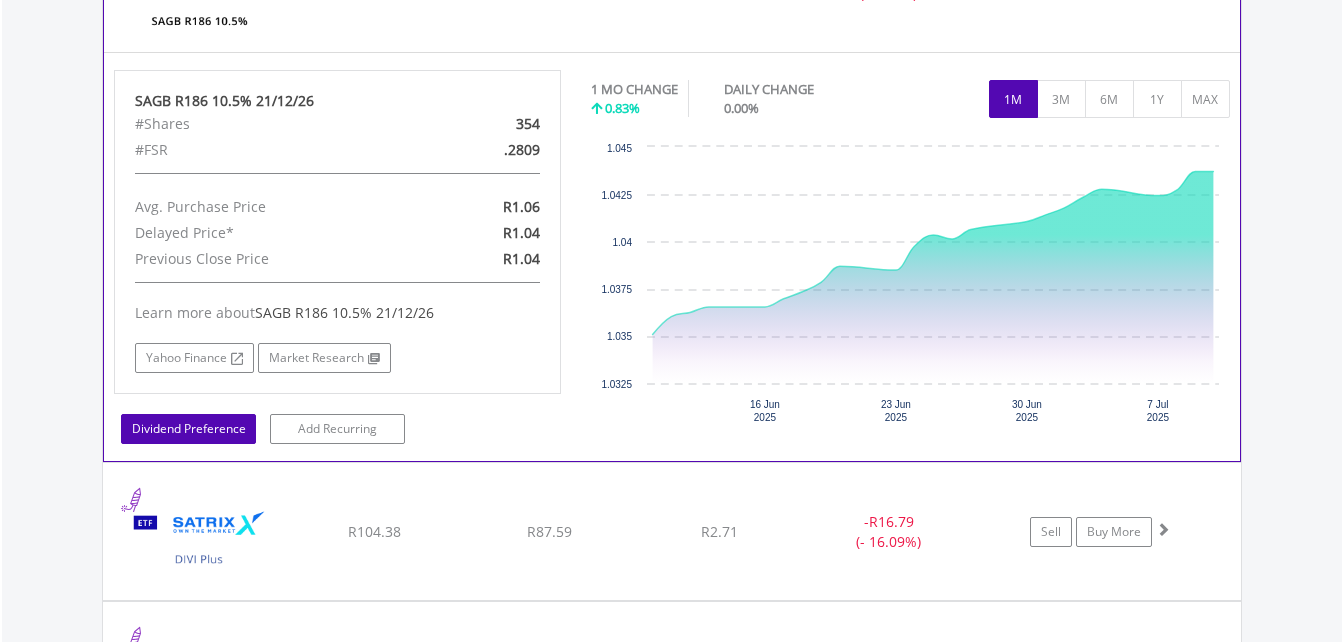 click on "Dividend Preference" at bounding box center [188, 429] 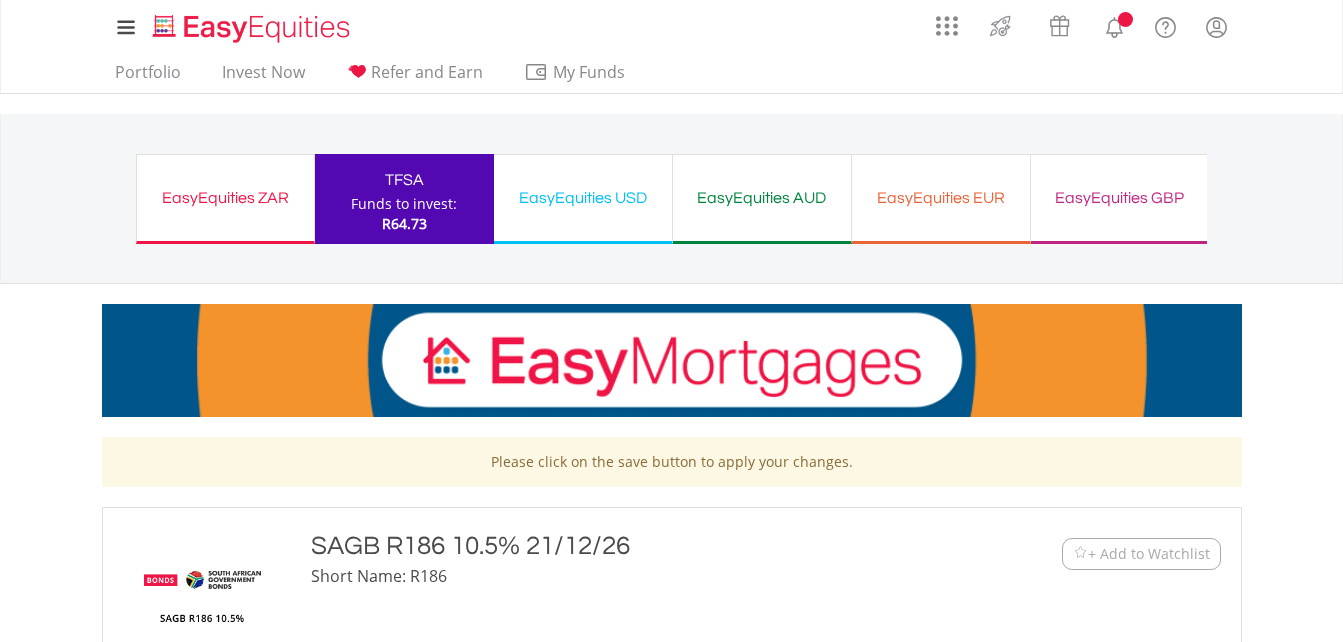 scroll, scrollTop: 0, scrollLeft: 0, axis: both 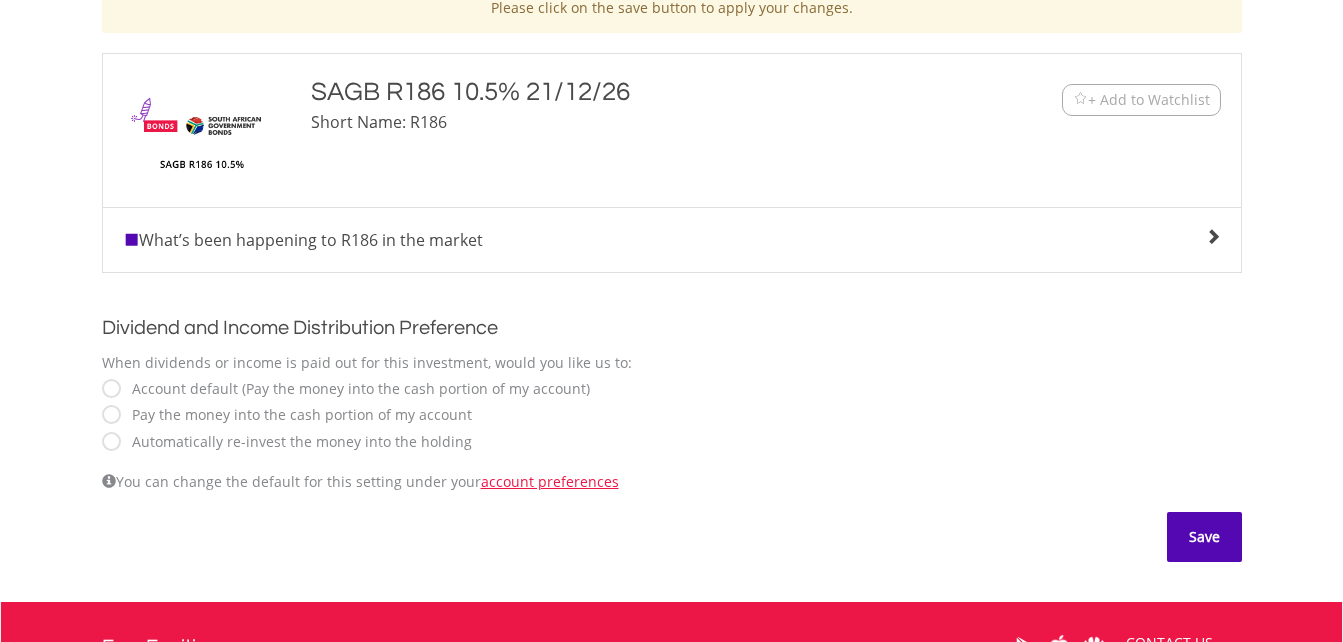 click on "Save" at bounding box center (1204, 537) 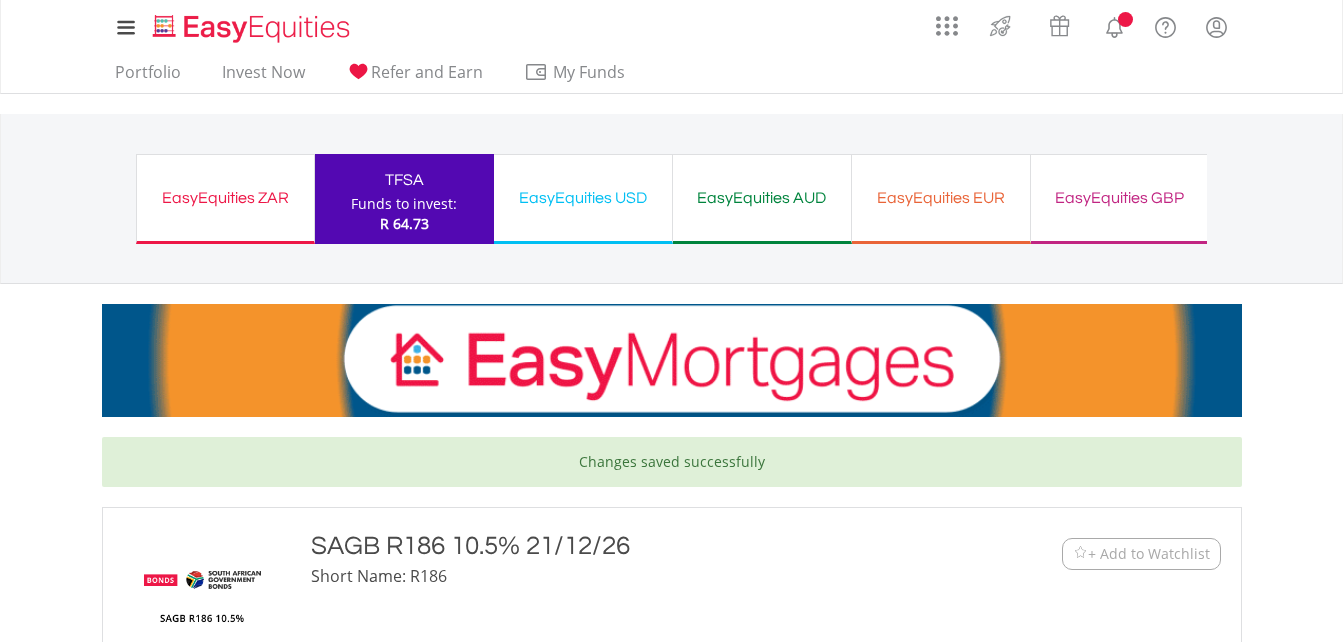 scroll, scrollTop: 0, scrollLeft: 0, axis: both 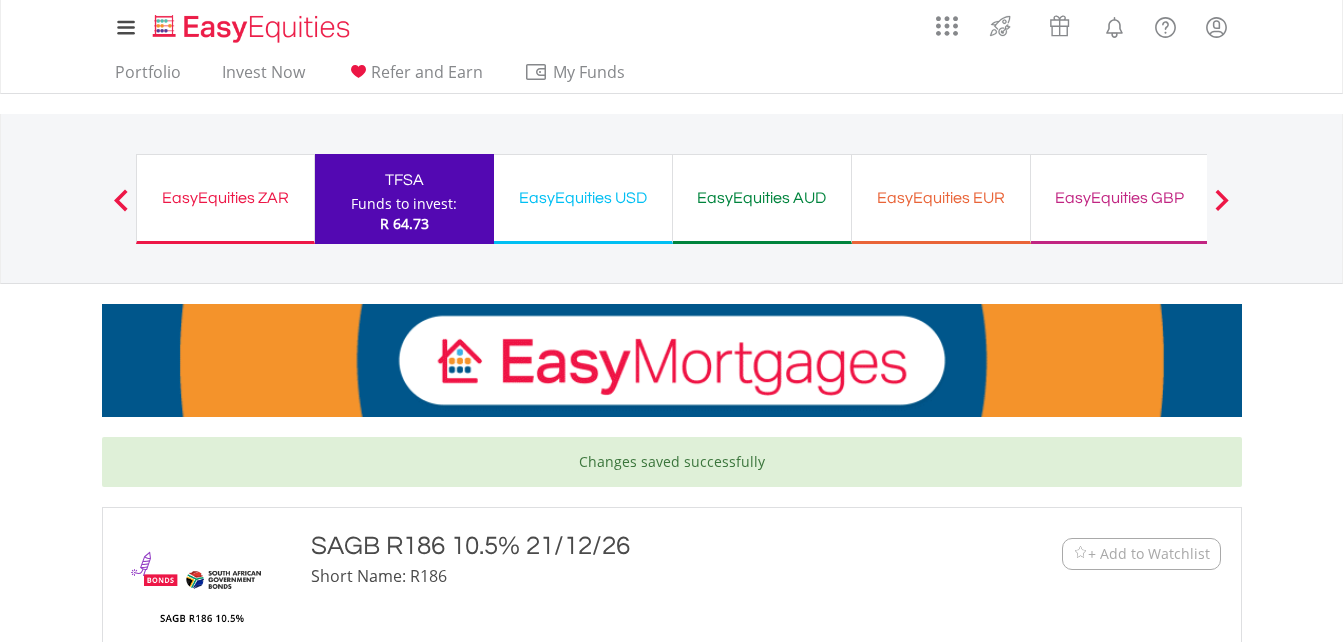 click at bounding box center (1222, 200) 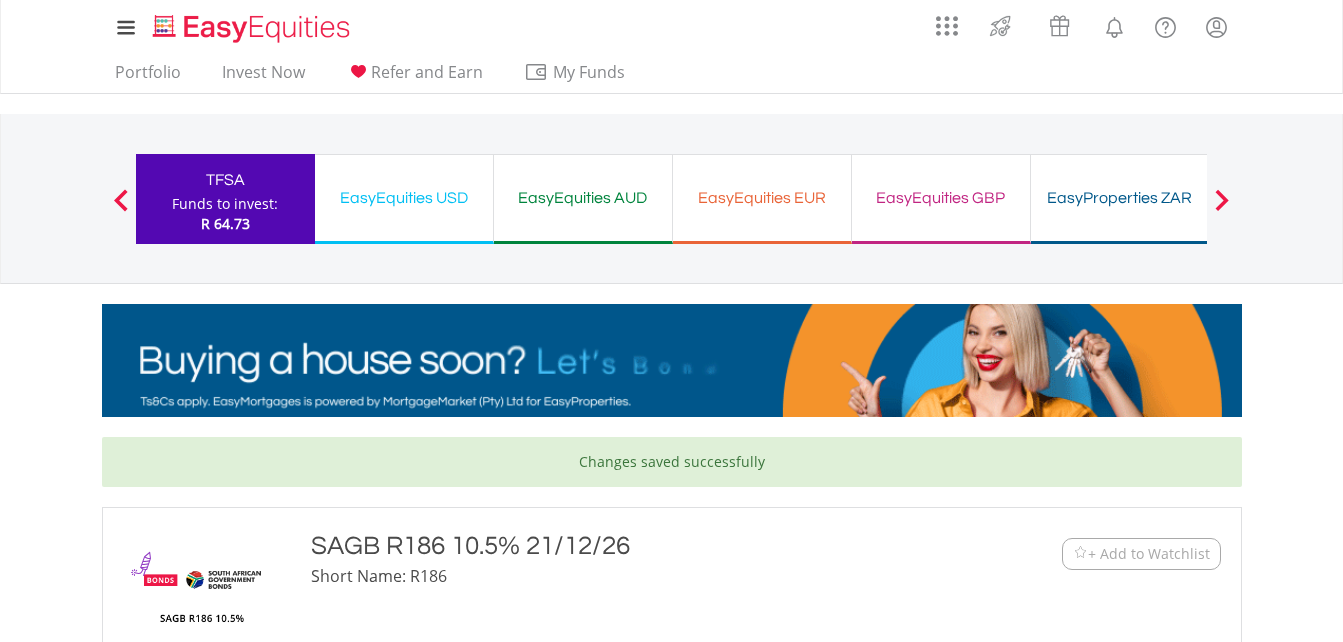 click on "EasyProperties ZAR" at bounding box center [1120, 198] 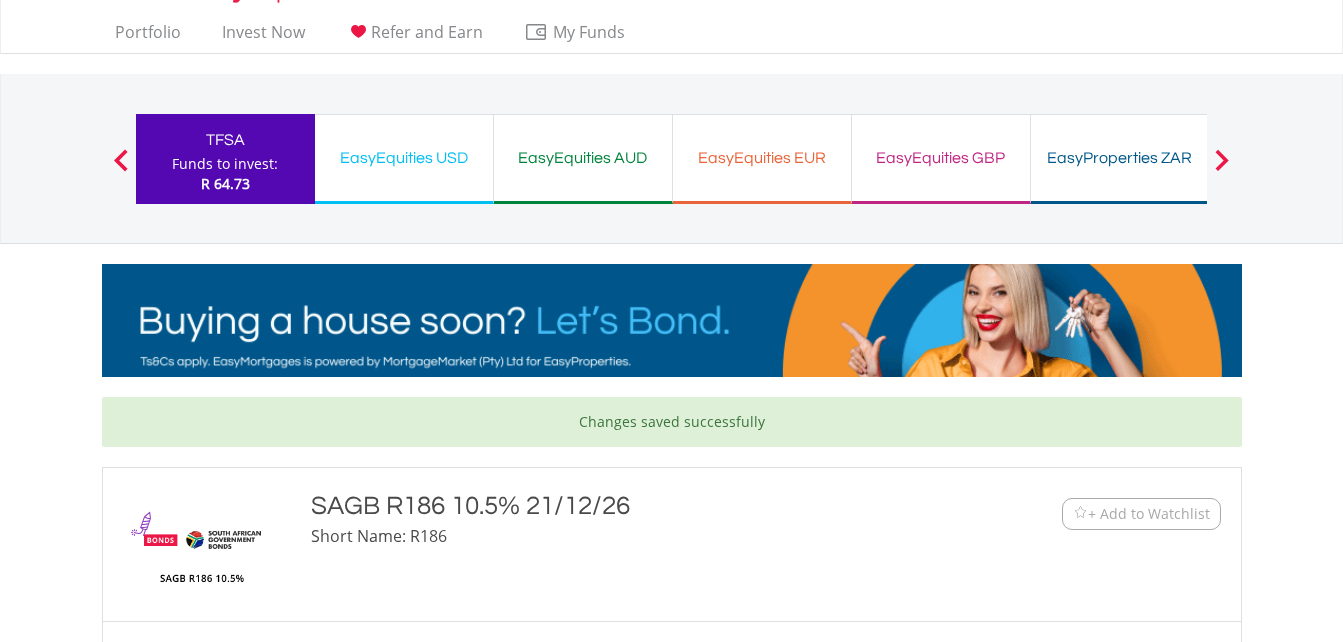 scroll, scrollTop: 67, scrollLeft: 0, axis: vertical 